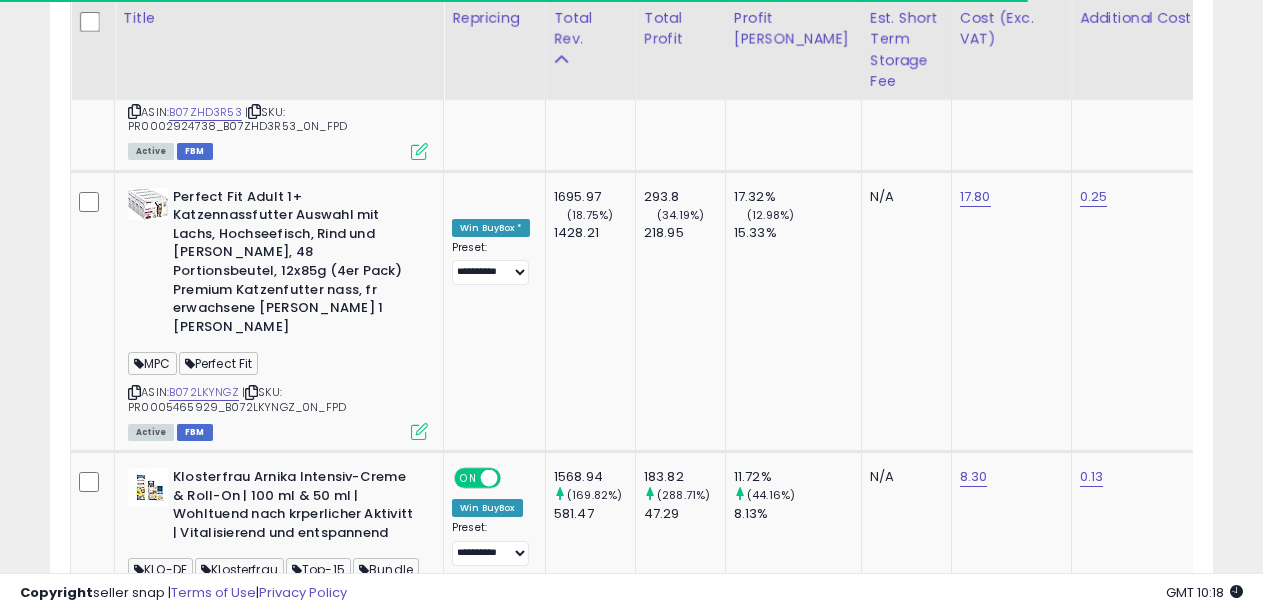 scroll, scrollTop: 4557, scrollLeft: 0, axis: vertical 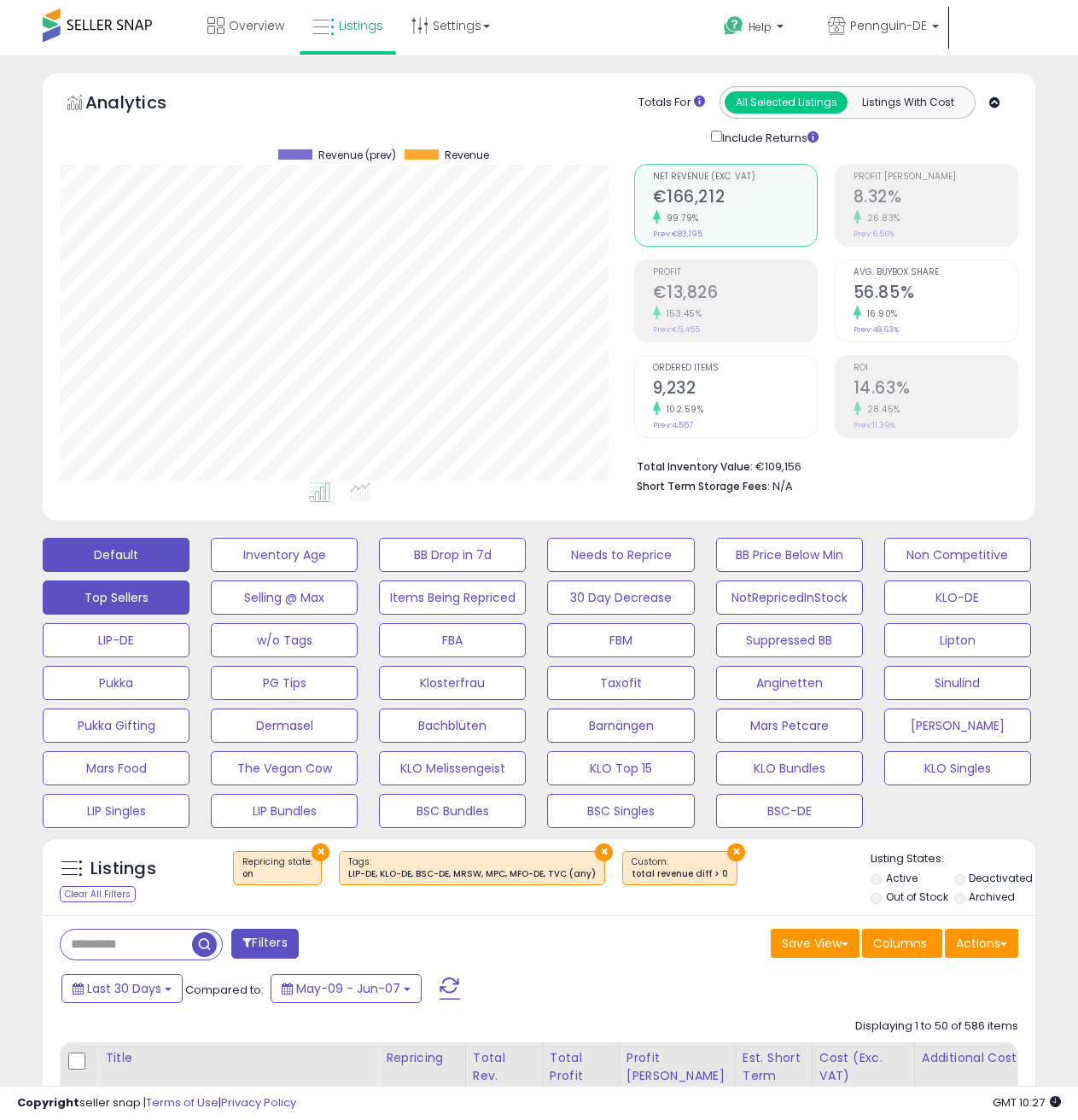 click on "Default" at bounding box center (116, 555) 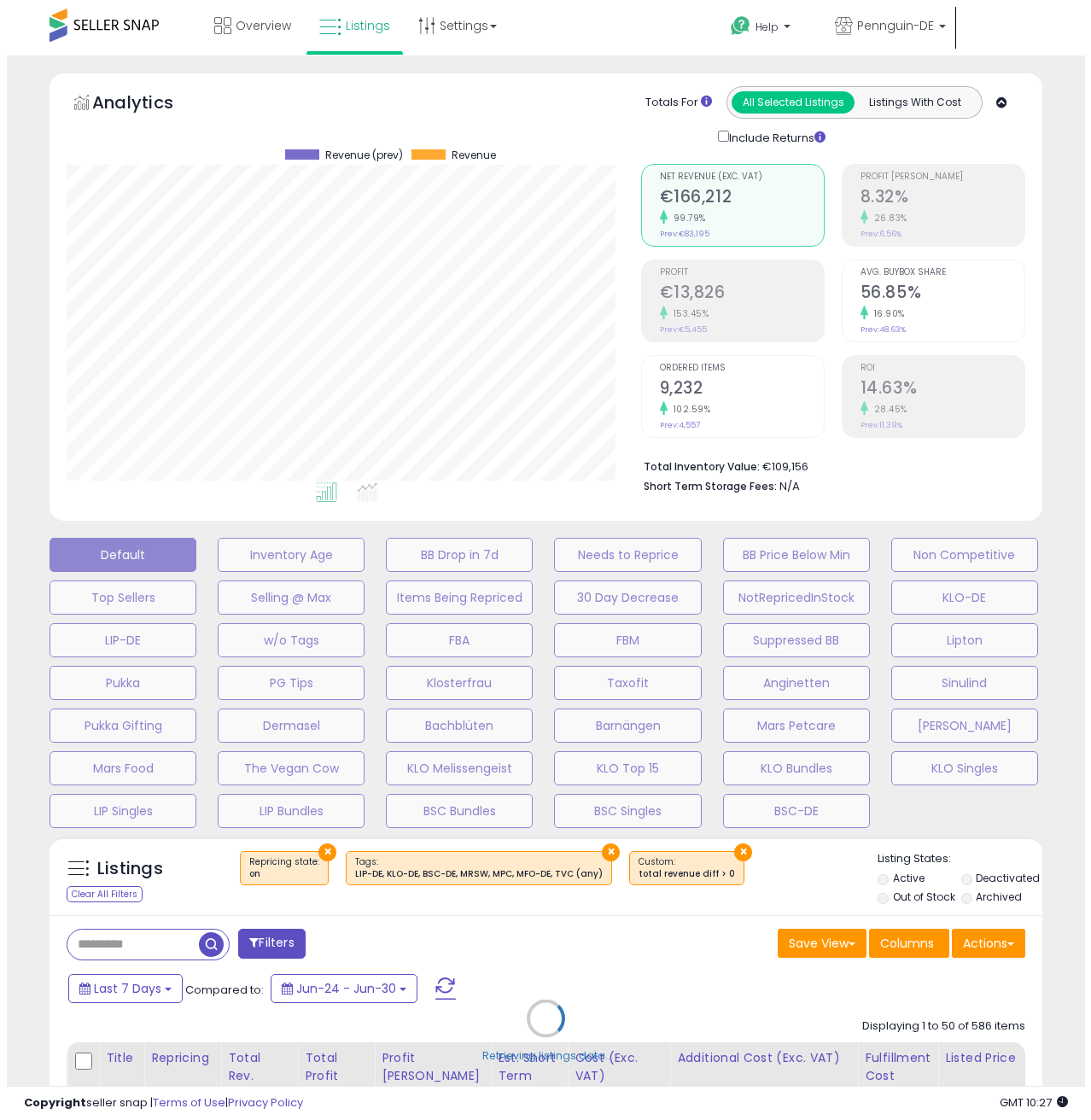 scroll, scrollTop: 853309, scrollLeft: 853096, axis: both 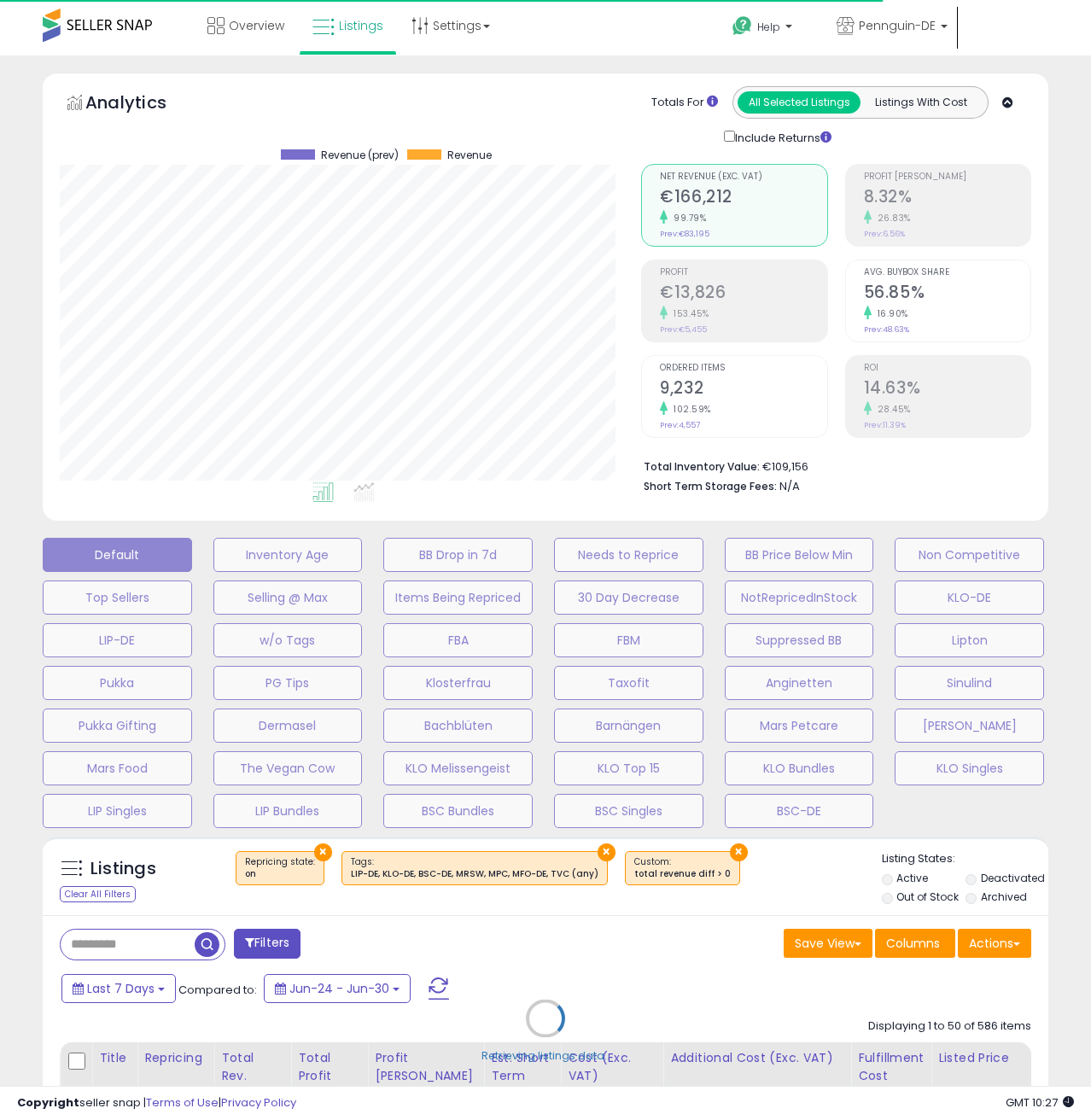 select on "**" 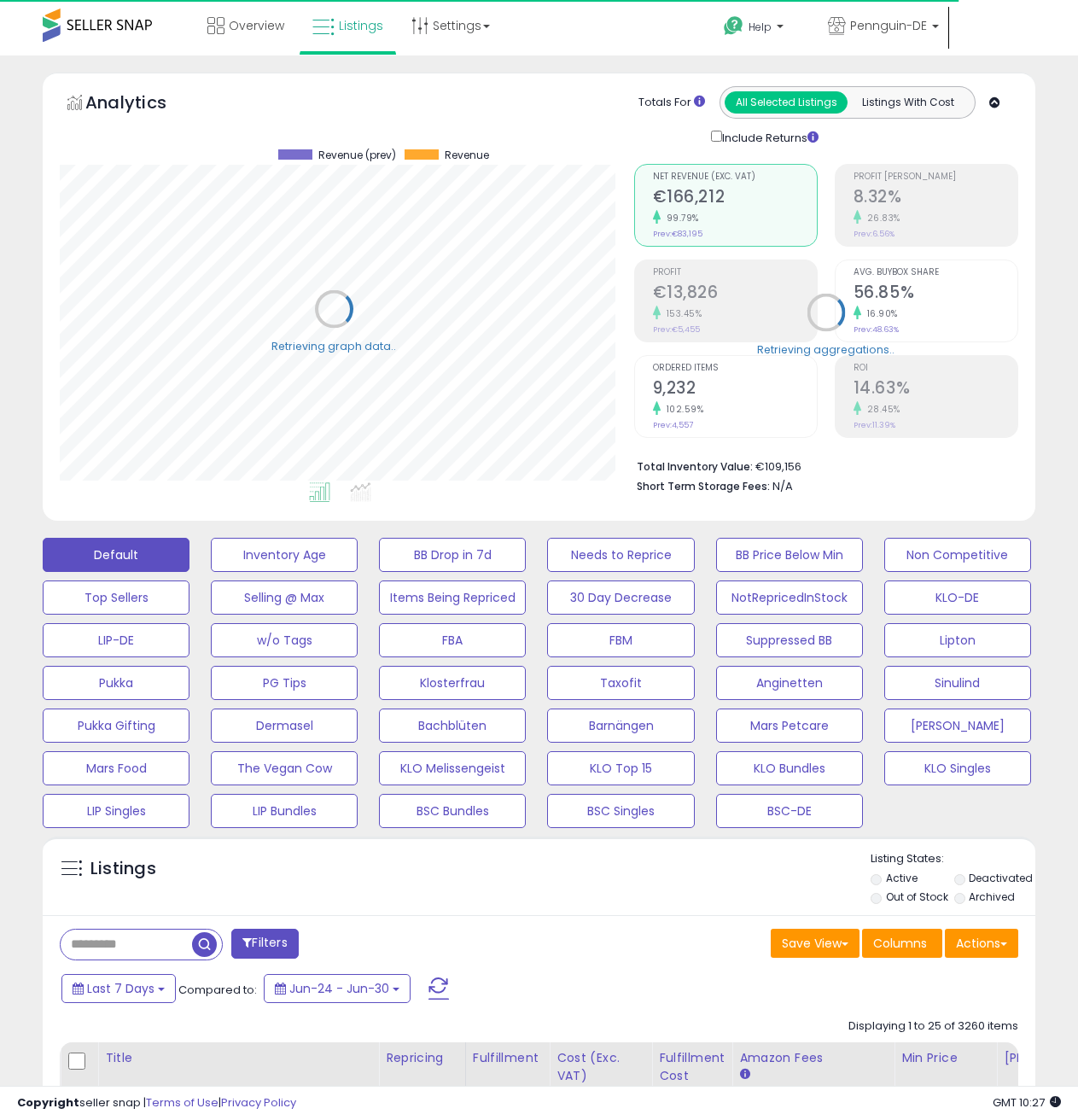 scroll, scrollTop: 350, scrollLeft: 574, axis: both 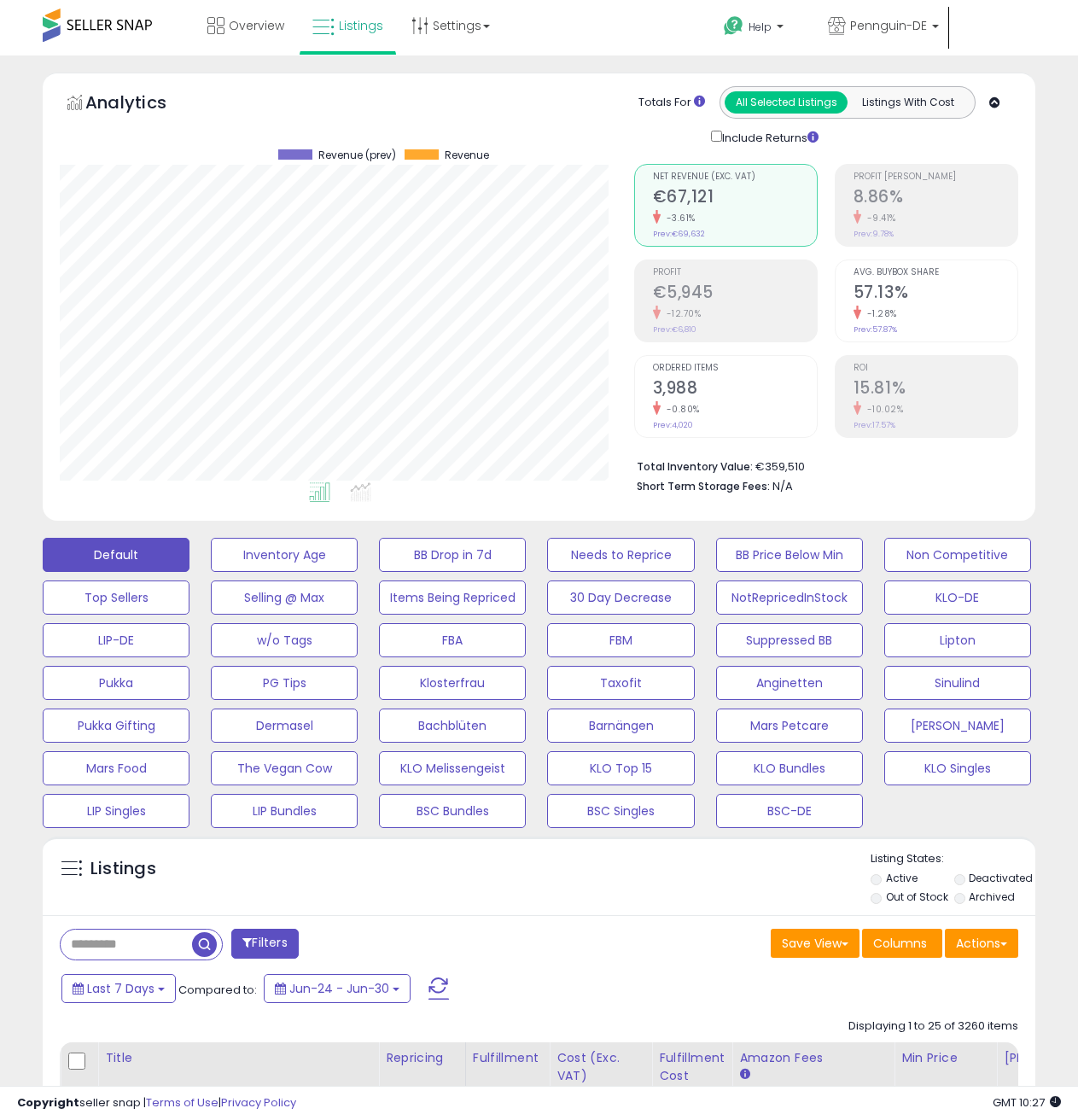 click at bounding box center [126, 944] 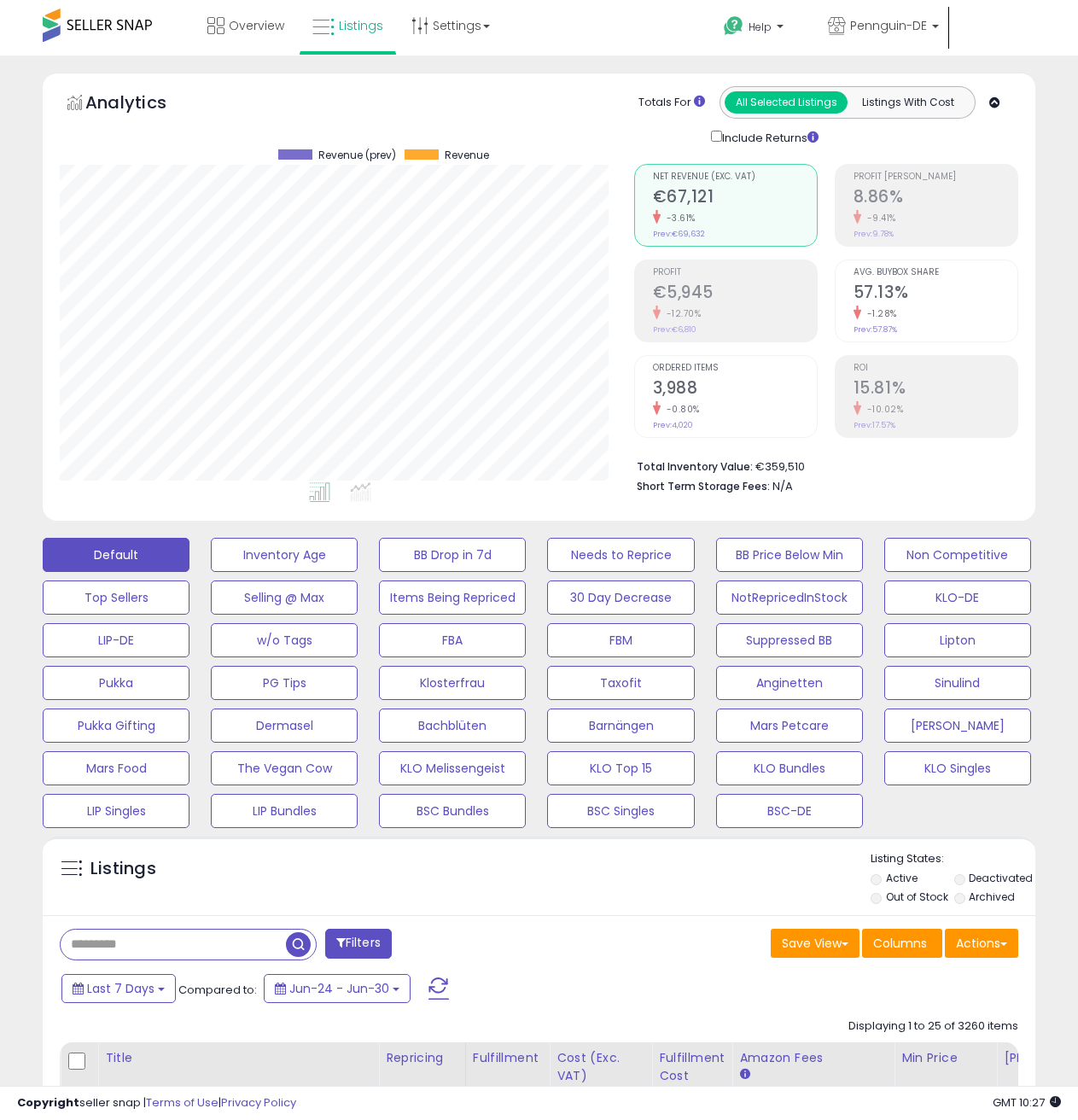 paste on "**********" 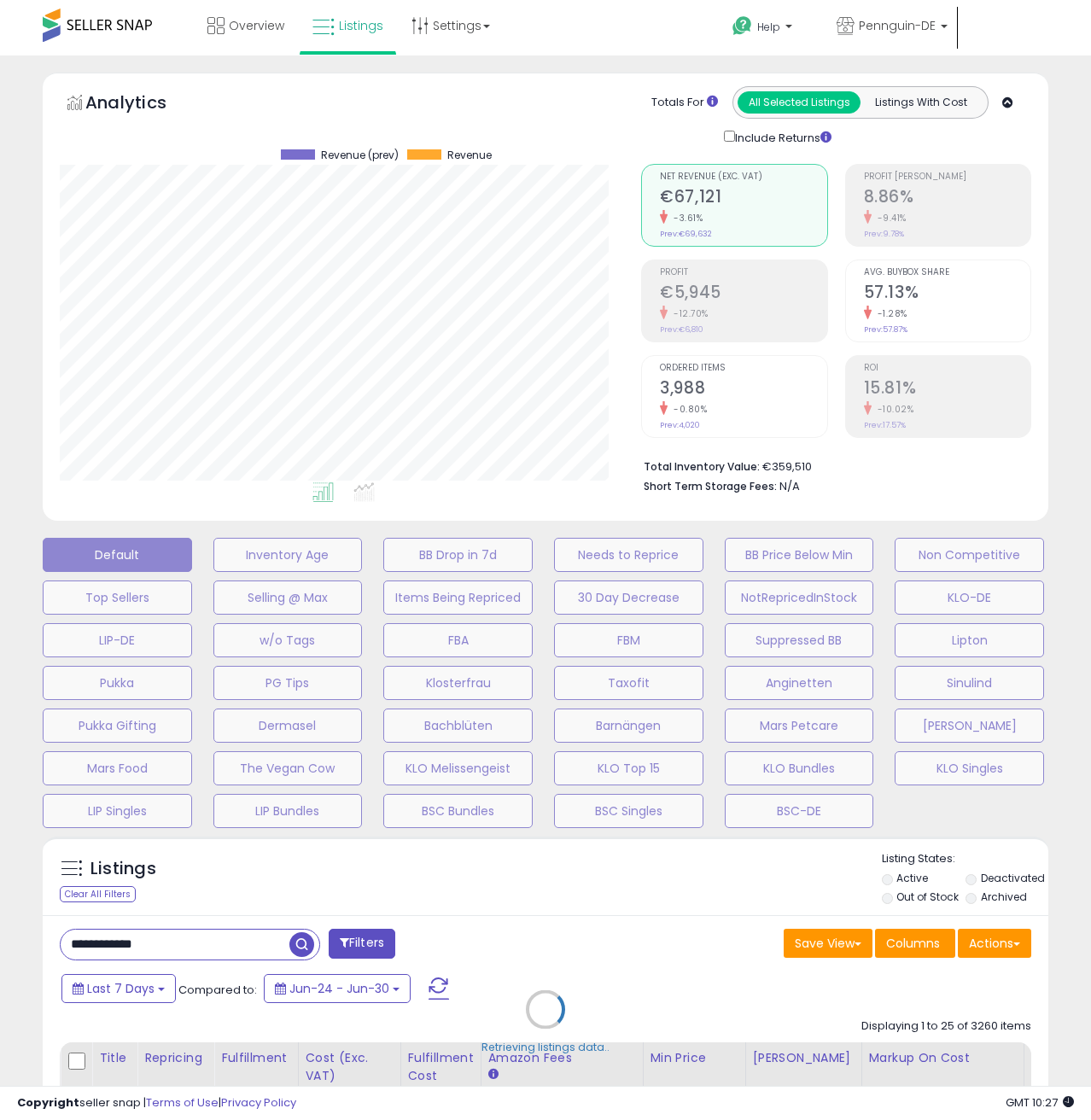 scroll, scrollTop: 853309, scrollLeft: 853096, axis: both 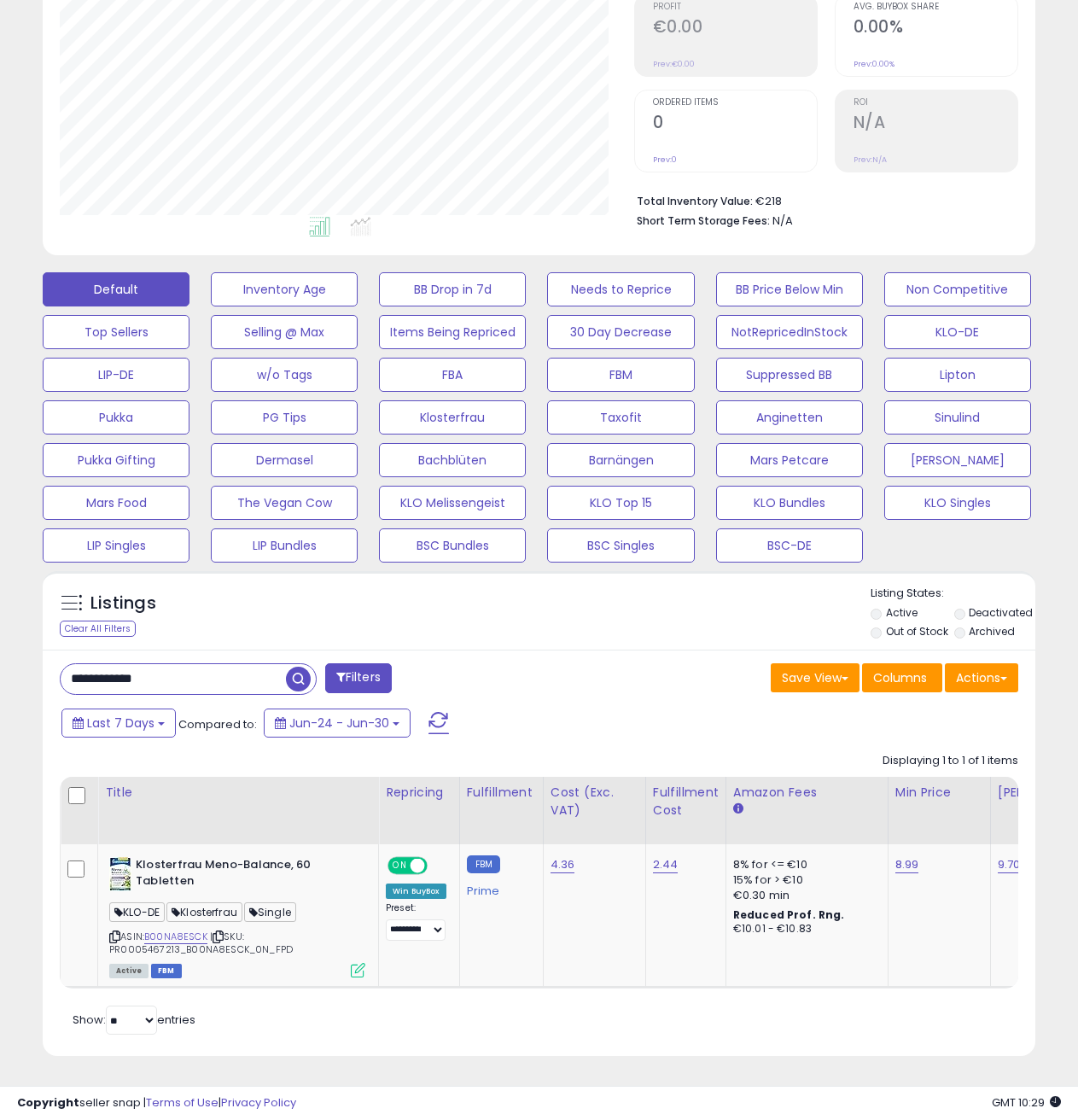 click on "**********" at bounding box center [173, 679] 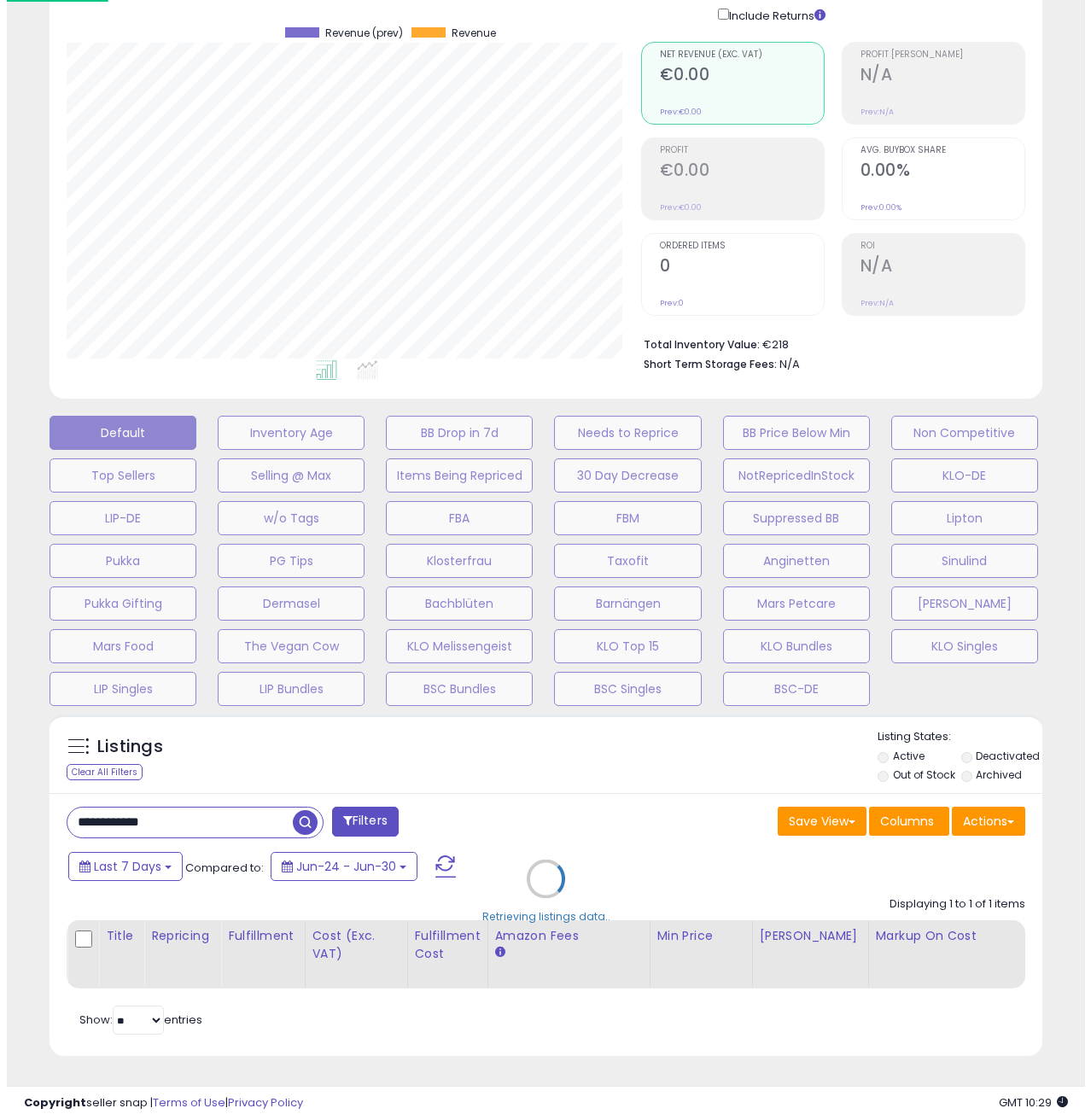 scroll, scrollTop: 135, scrollLeft: 0, axis: vertical 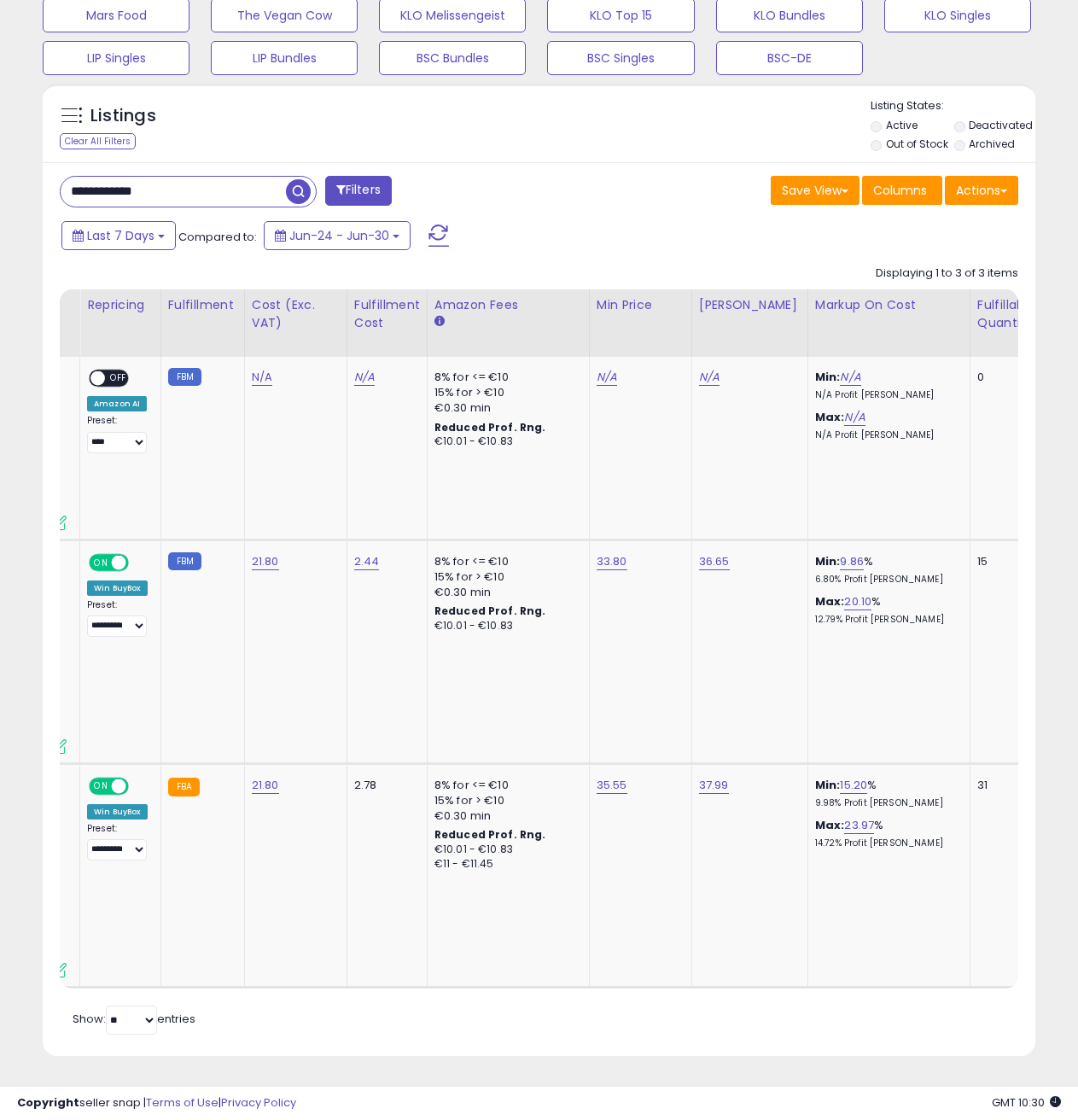 click on "**********" at bounding box center [173, 191] 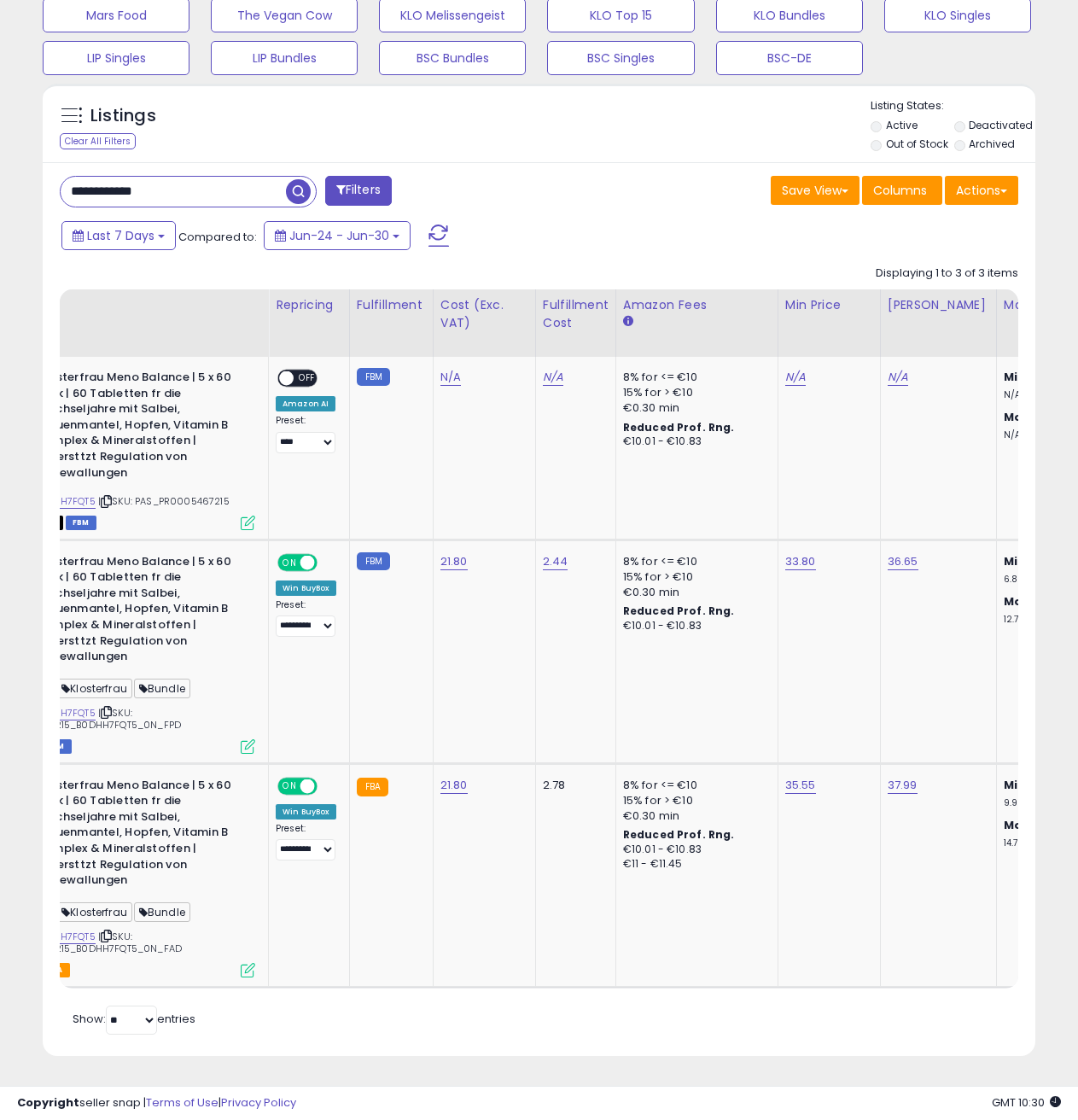 click on "**********" at bounding box center (173, 191) 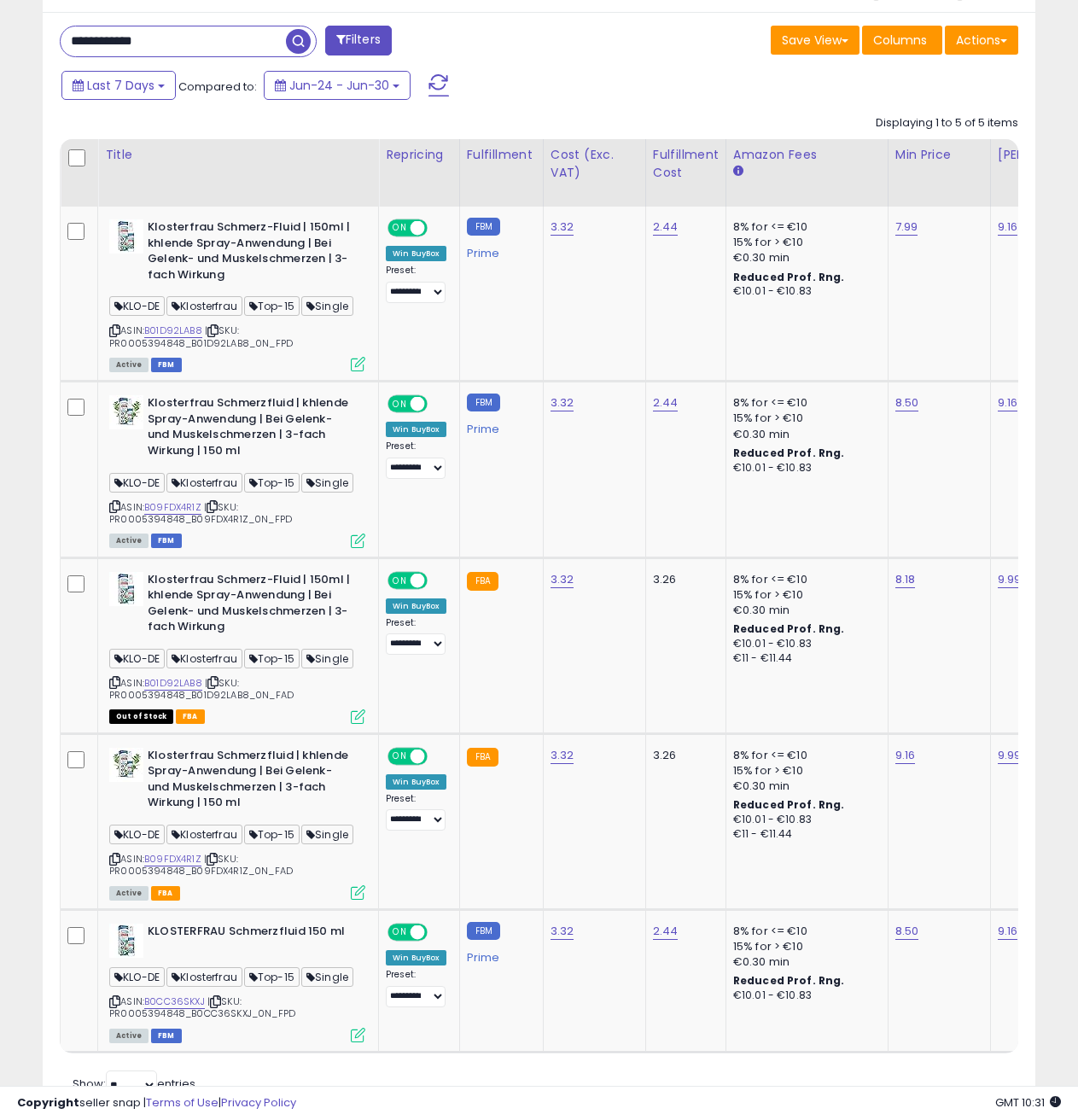 click on "**********" at bounding box center (173, 41) 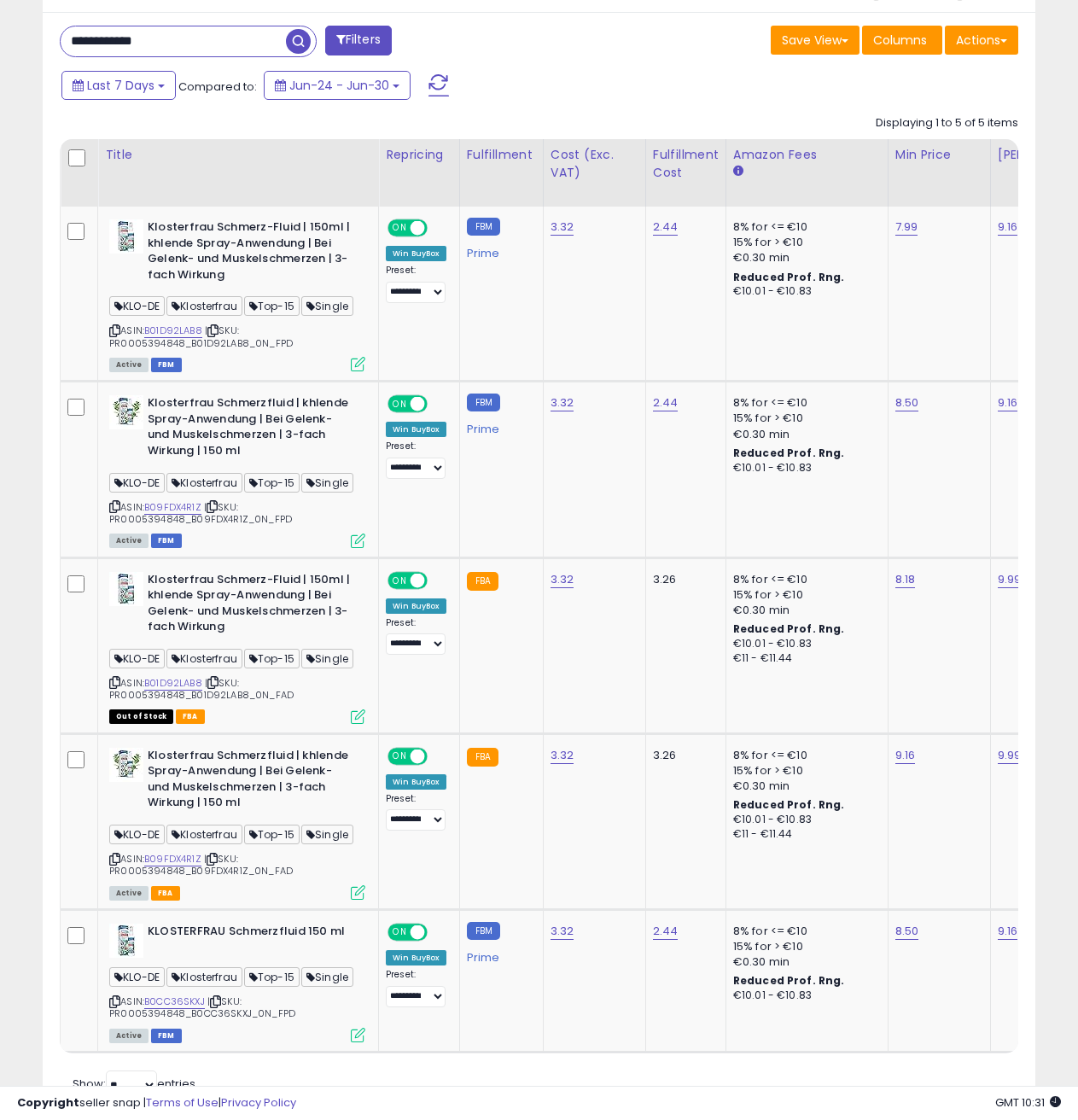 paste 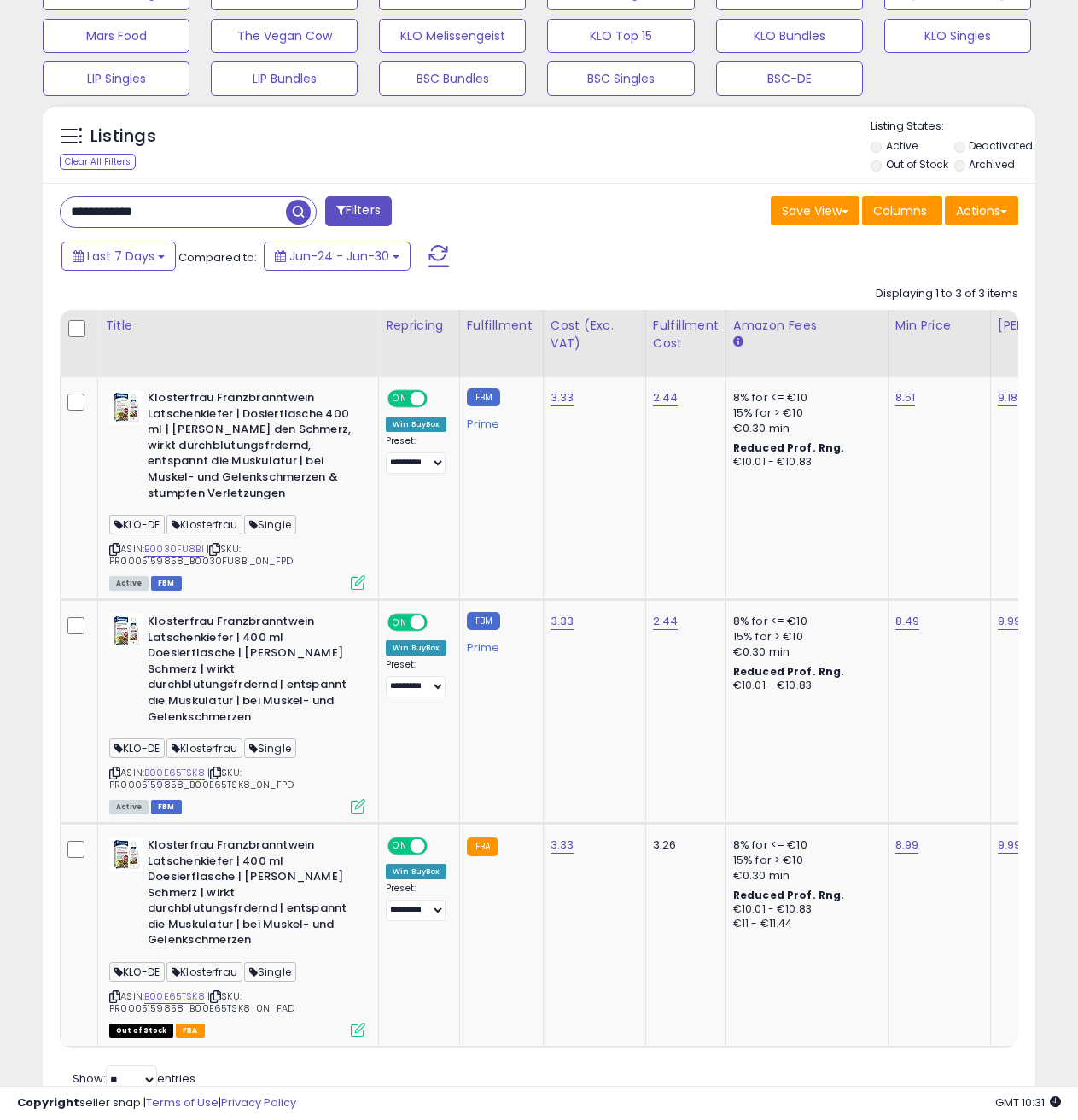 click on "**********" at bounding box center [293, 213] 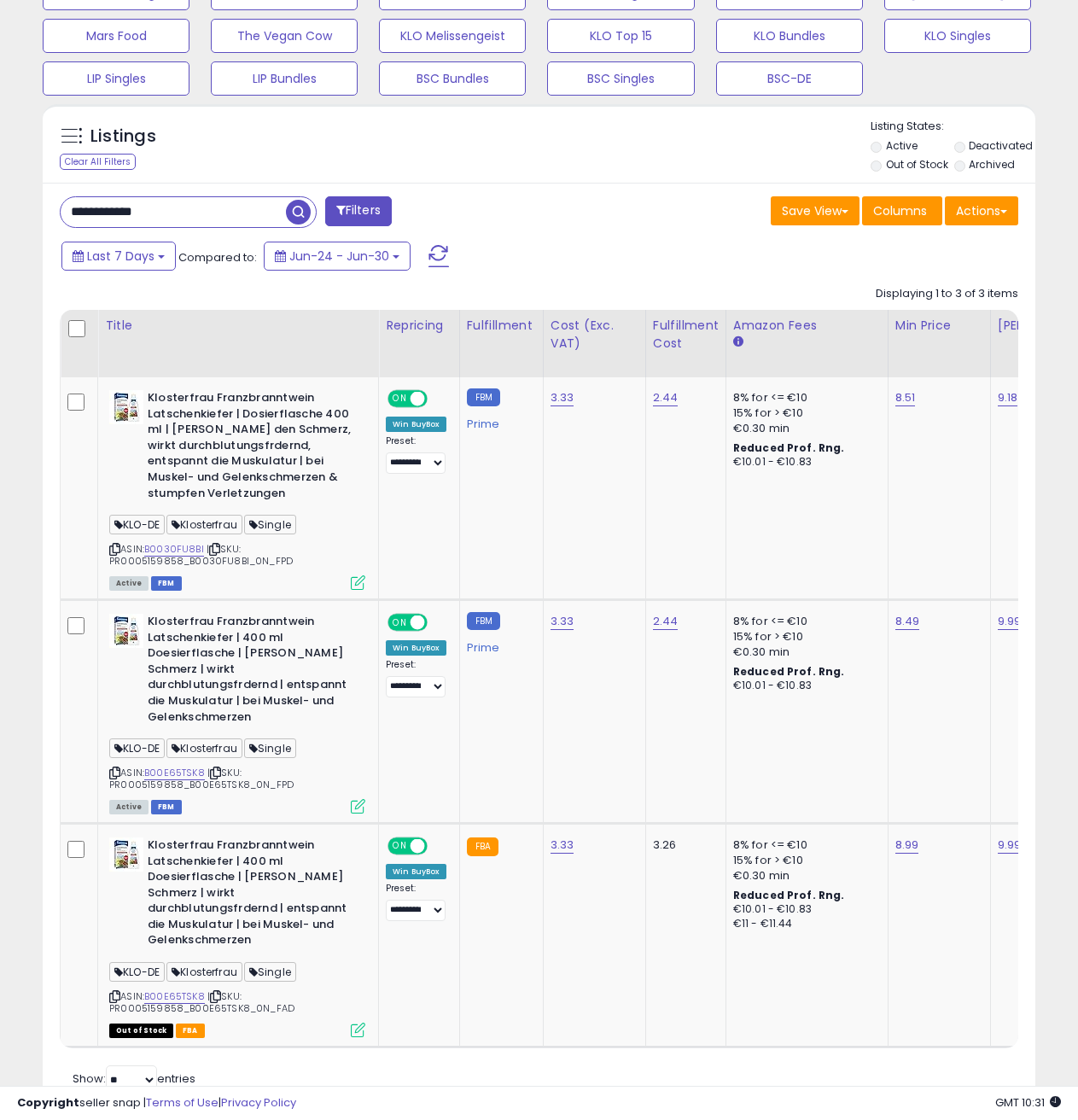 click on "**********" at bounding box center [173, 212] 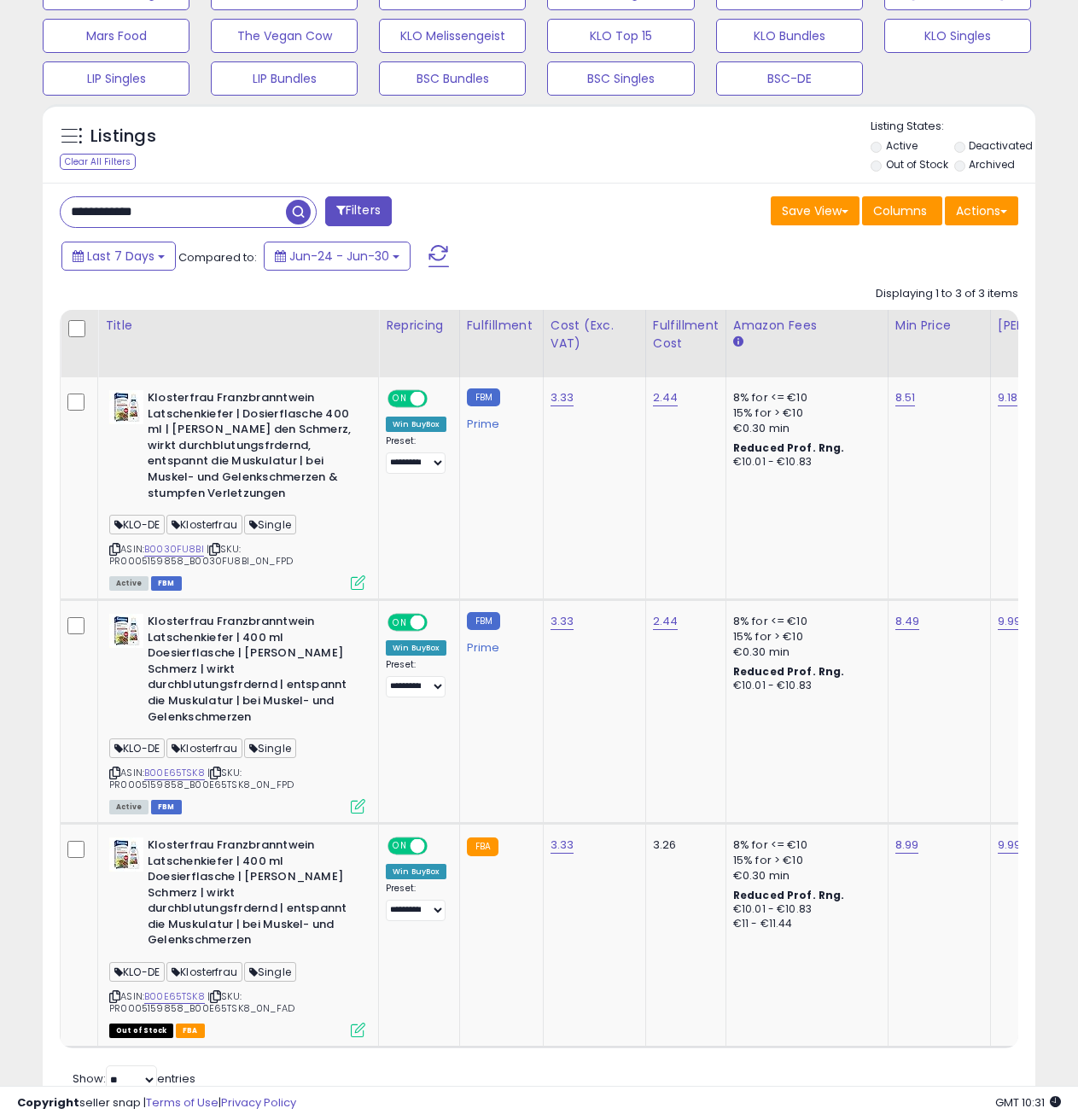 paste 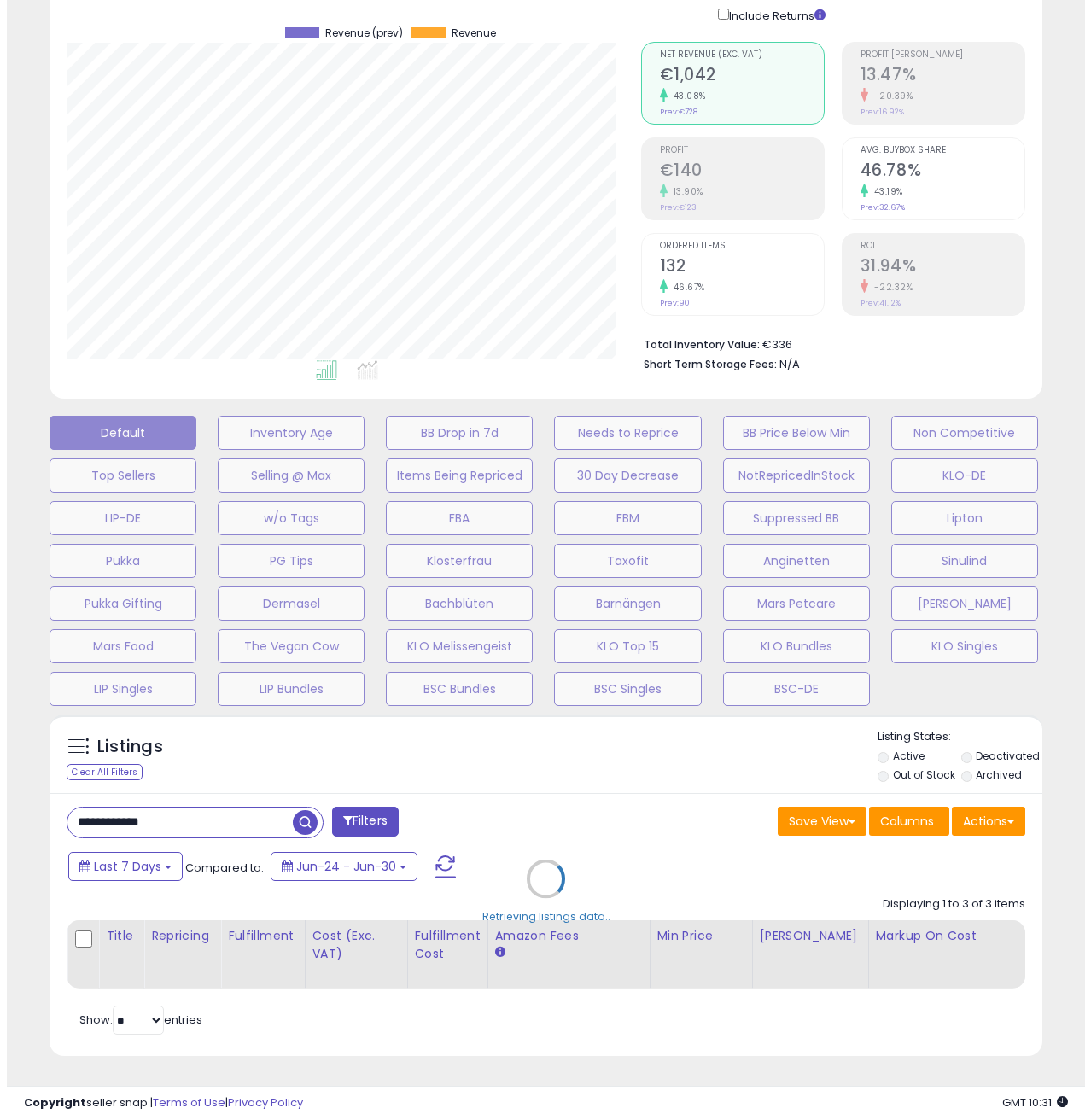 scroll, scrollTop: 135, scrollLeft: 0, axis: vertical 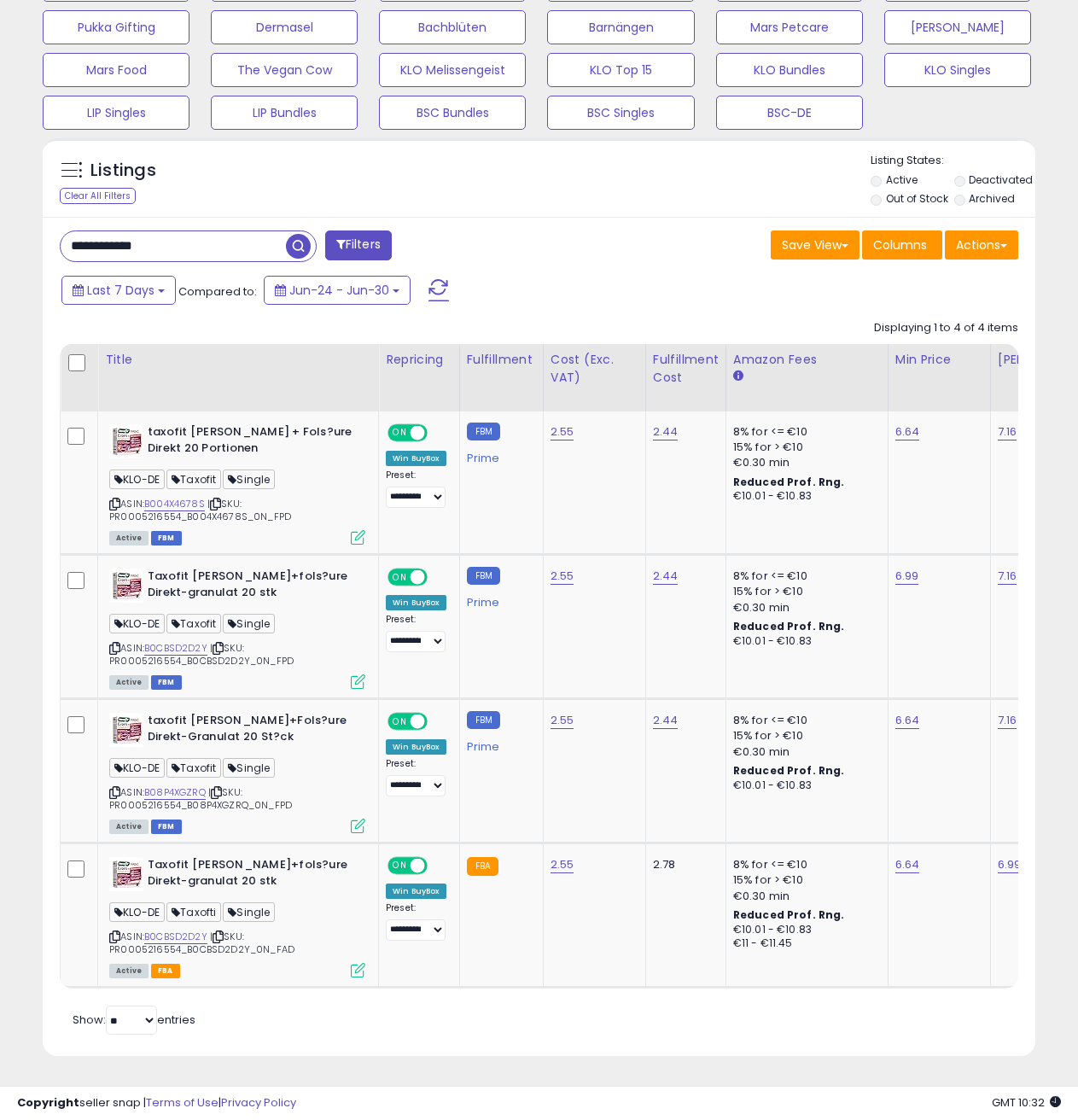click on "**********" at bounding box center [173, 246] 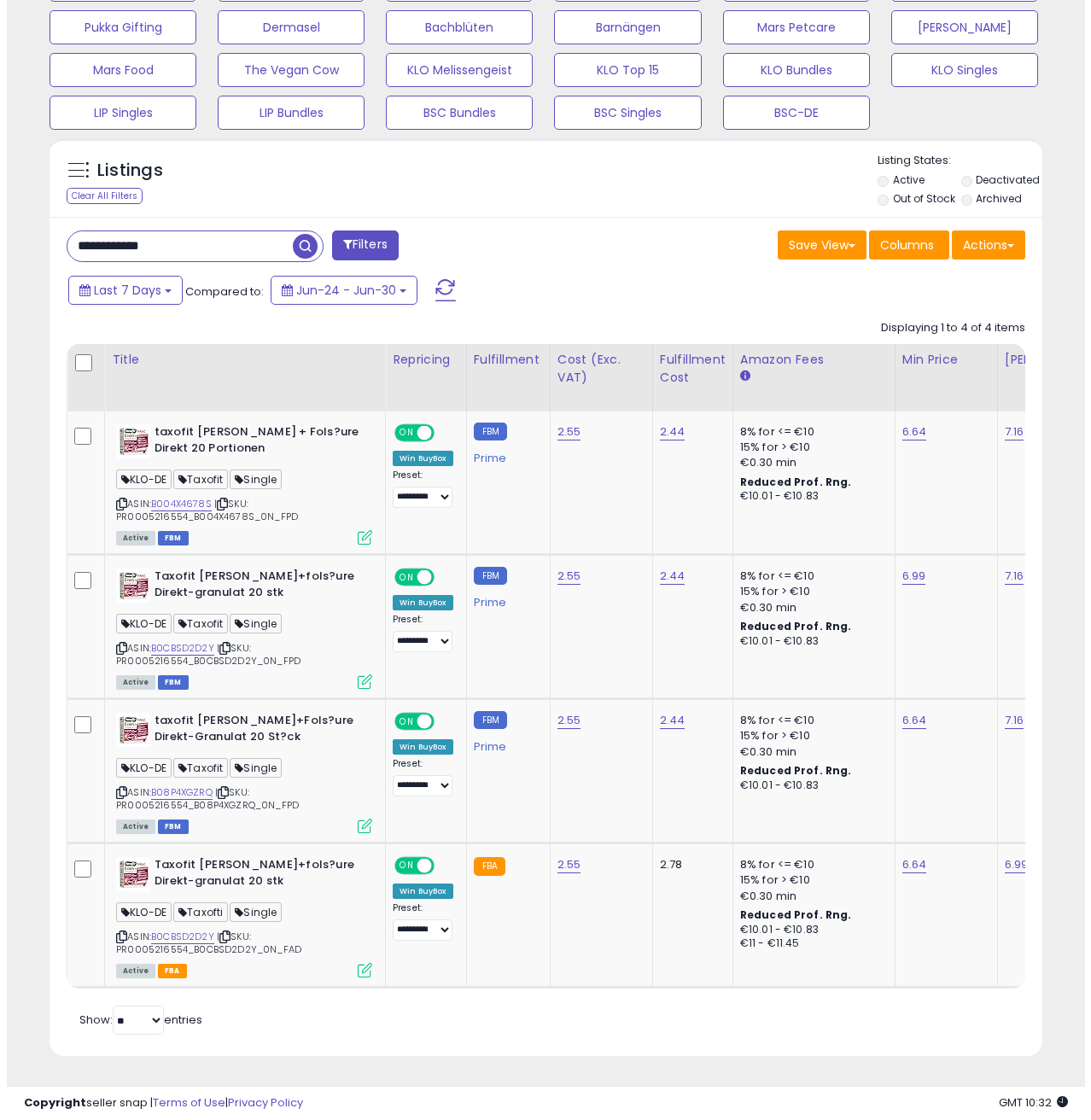 scroll, scrollTop: 135, scrollLeft: 0, axis: vertical 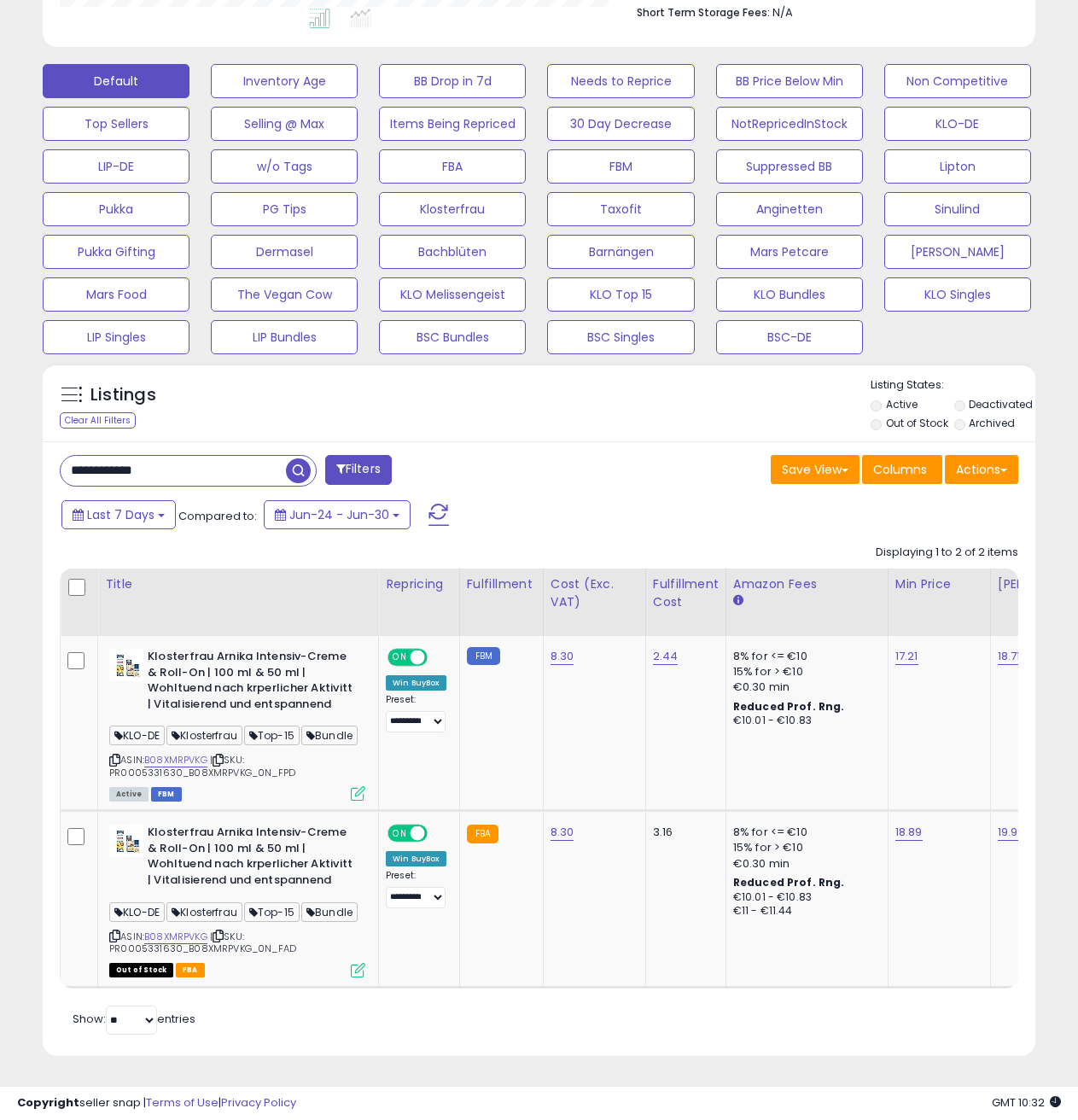click on "**********" at bounding box center [173, 470] 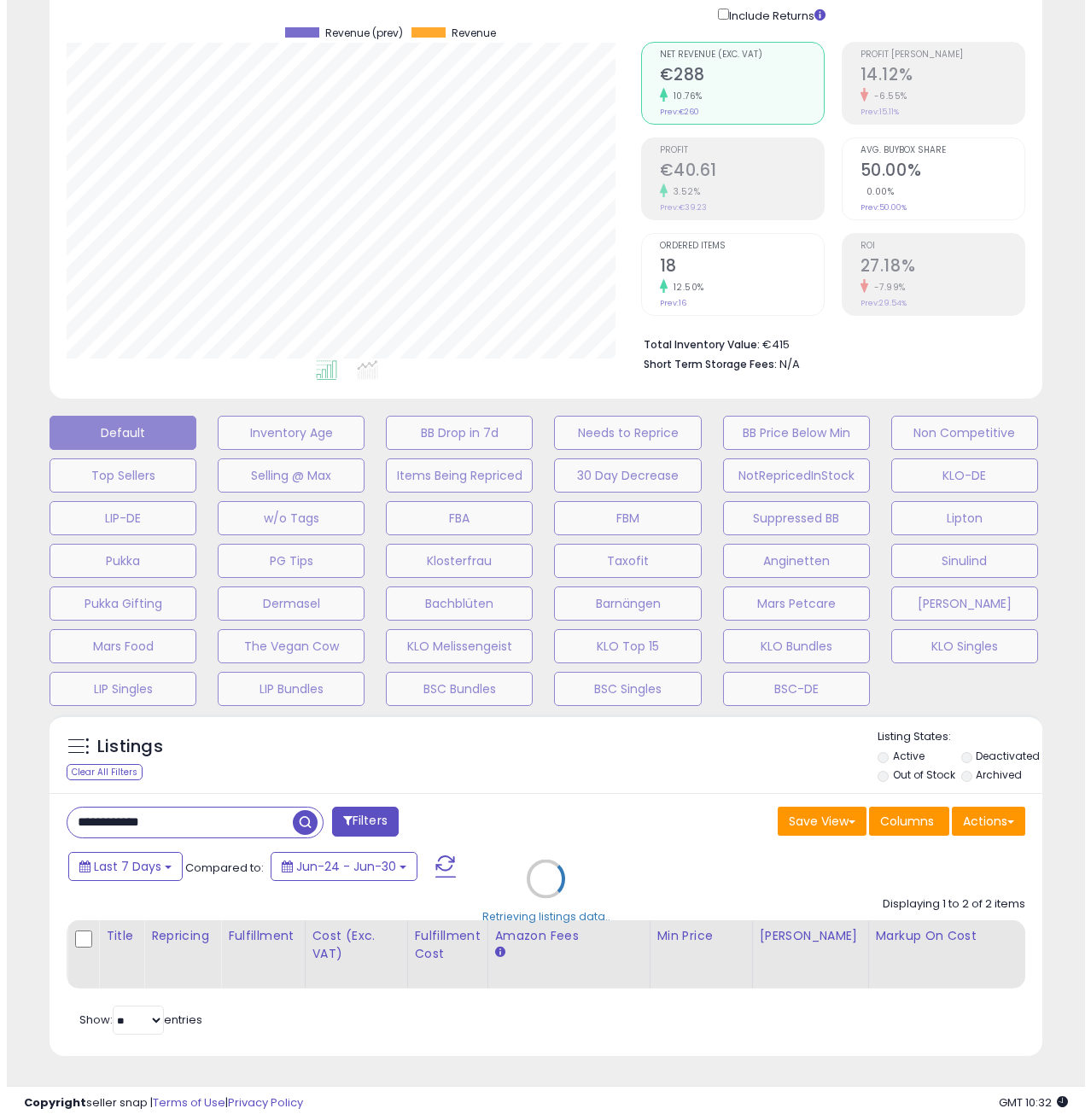 scroll, scrollTop: 135, scrollLeft: 0, axis: vertical 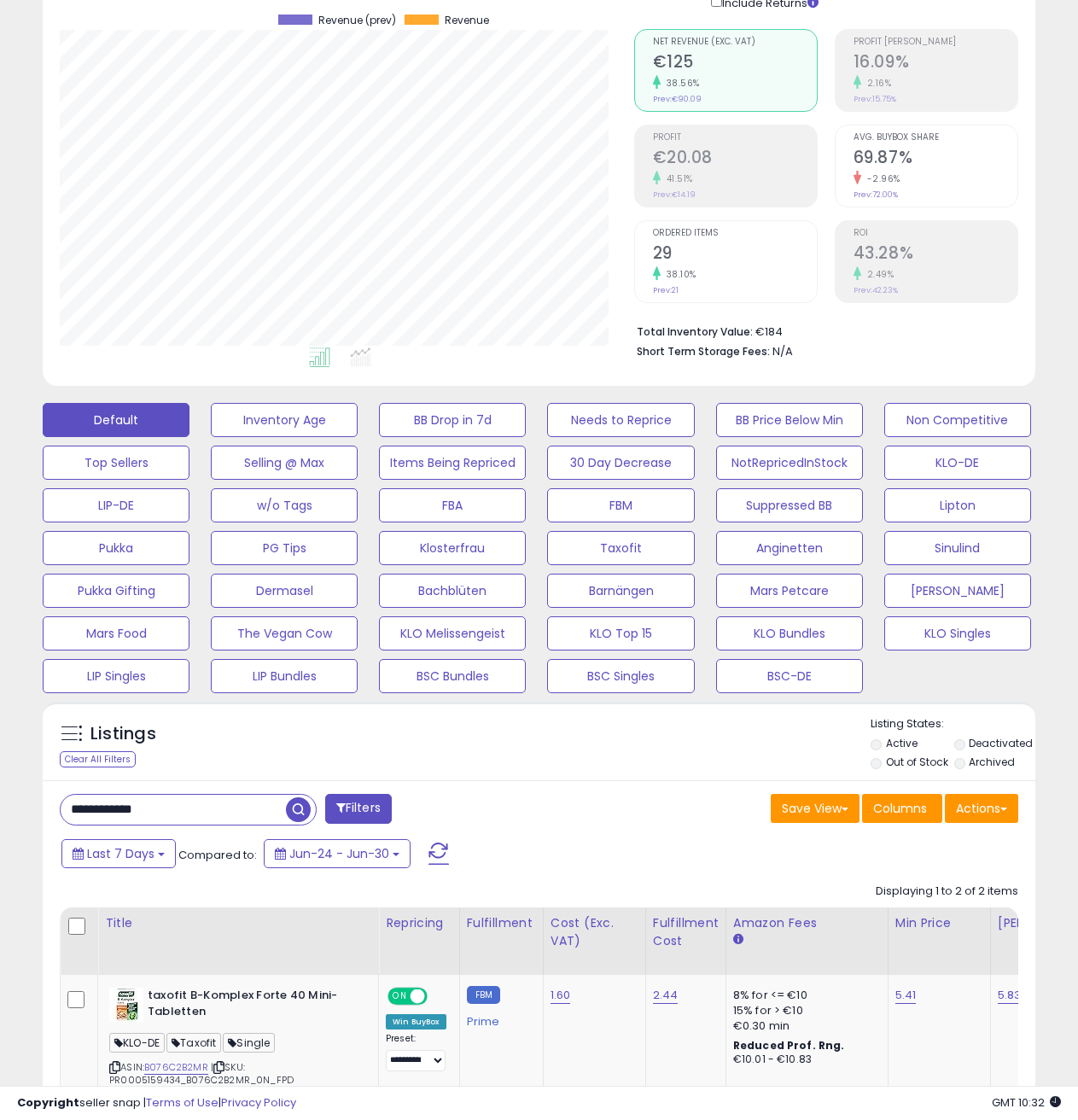 click on "**********" at bounding box center (539, 1056) 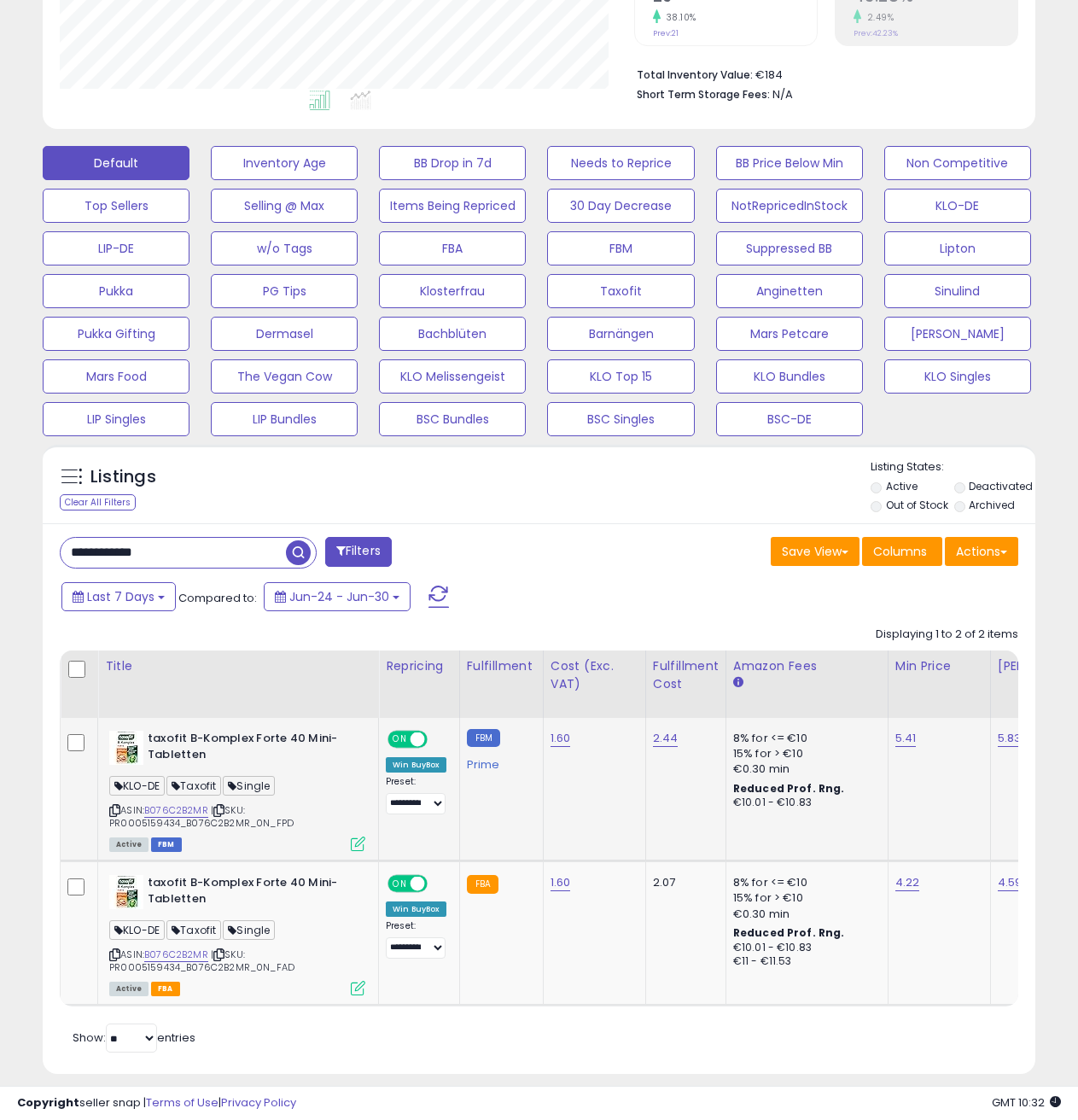 scroll, scrollTop: 423, scrollLeft: 0, axis: vertical 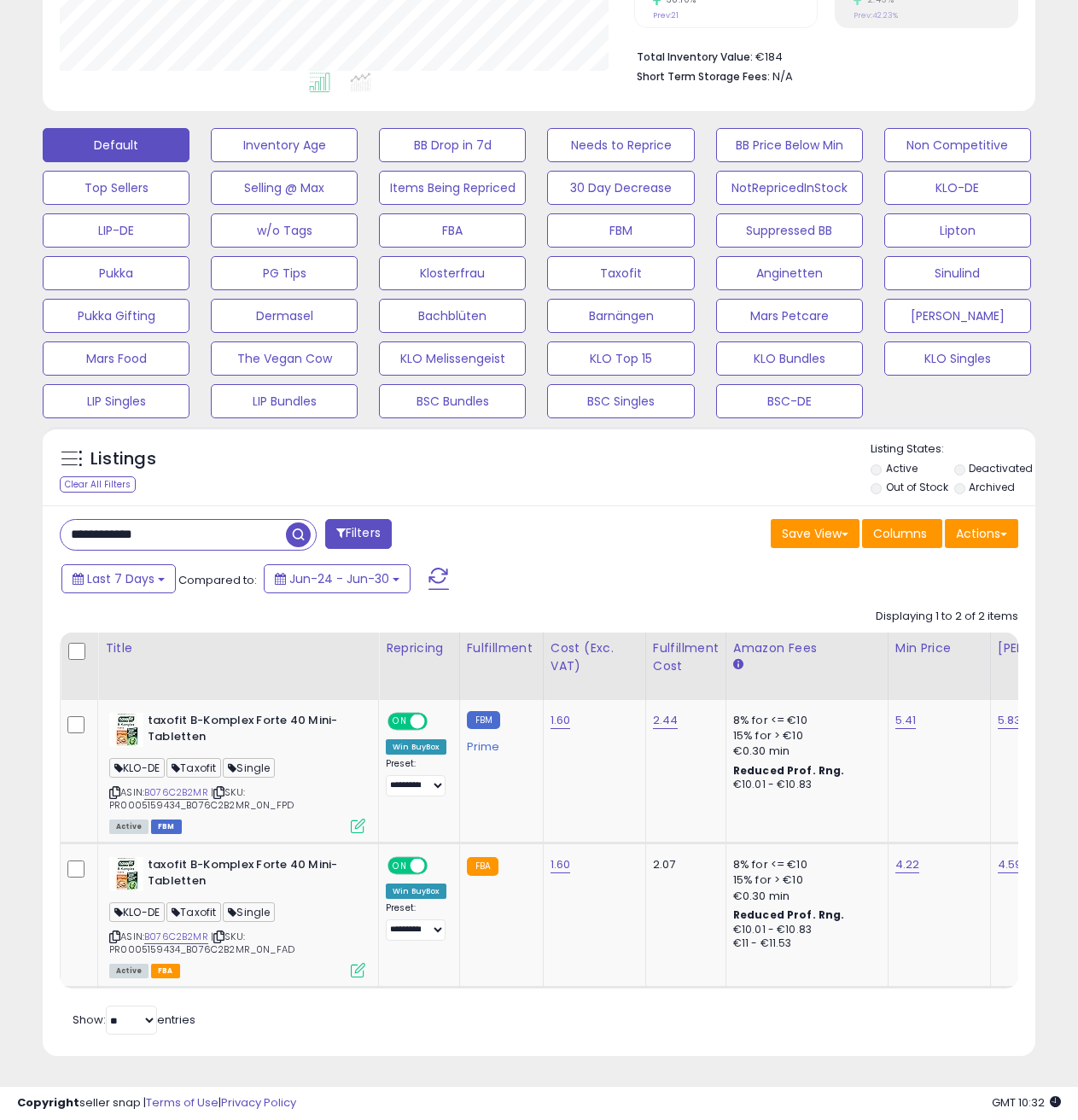 click on "**********" at bounding box center (173, 534) 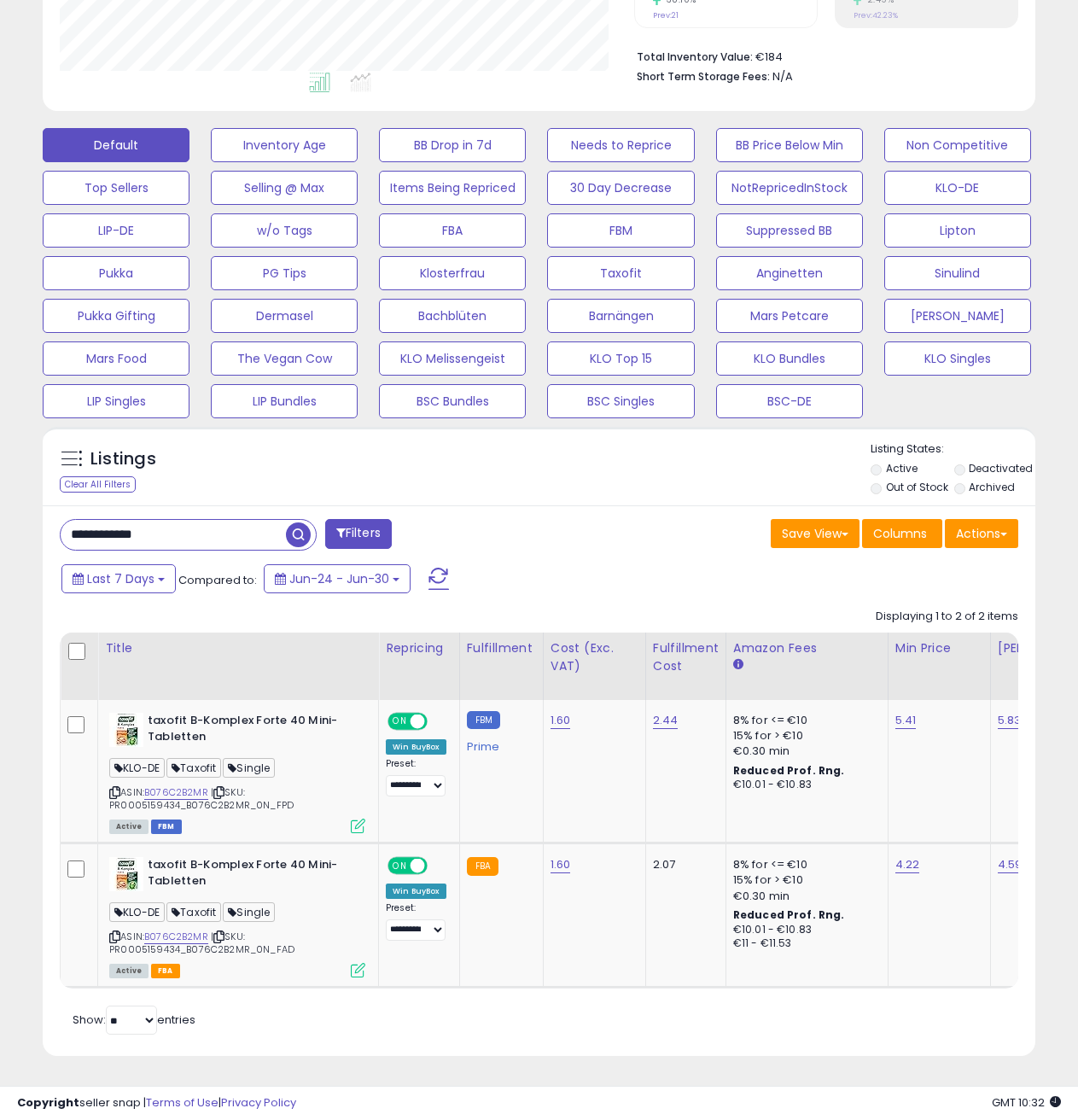 click on "**********" at bounding box center (173, 534) 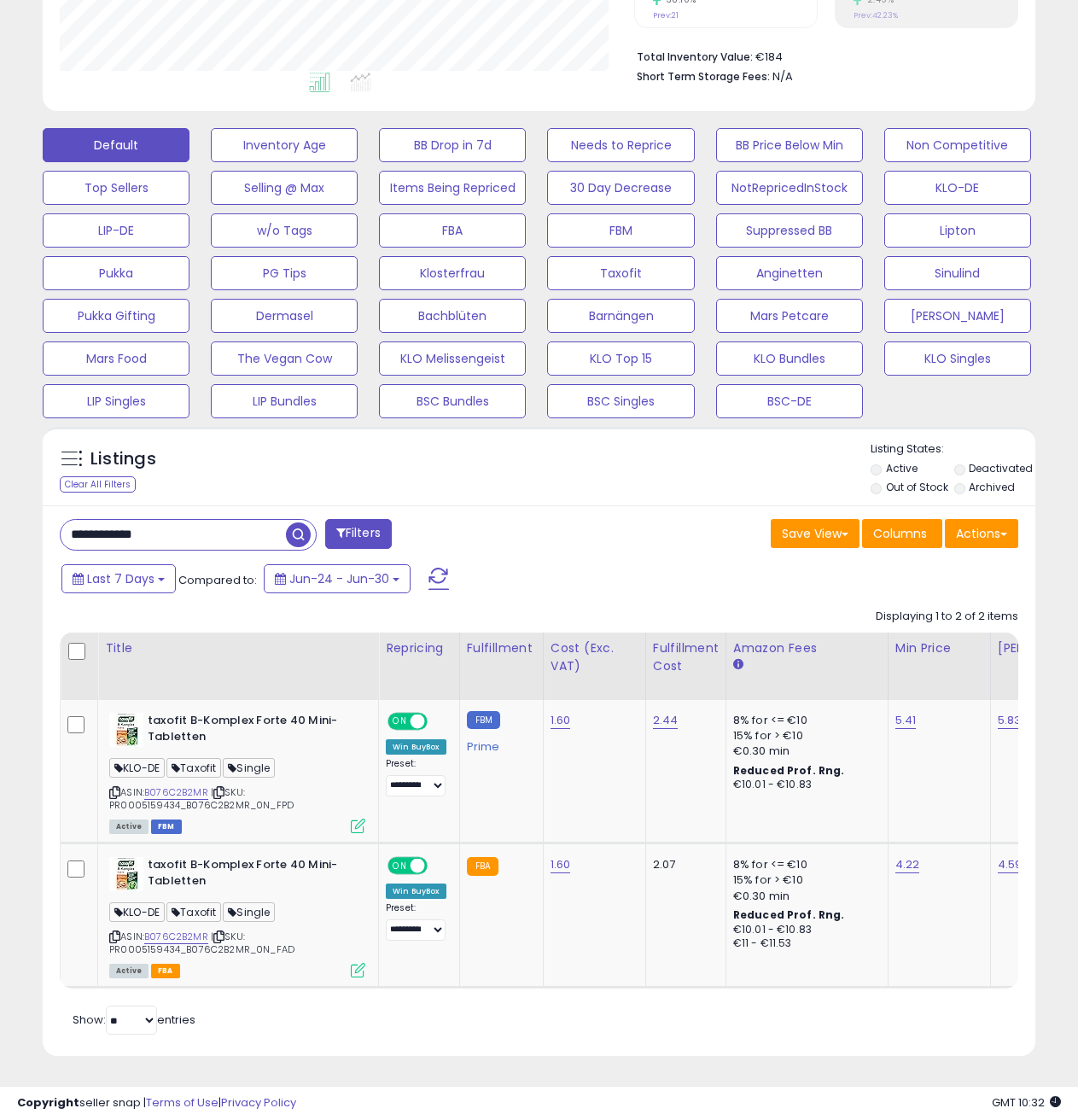 paste 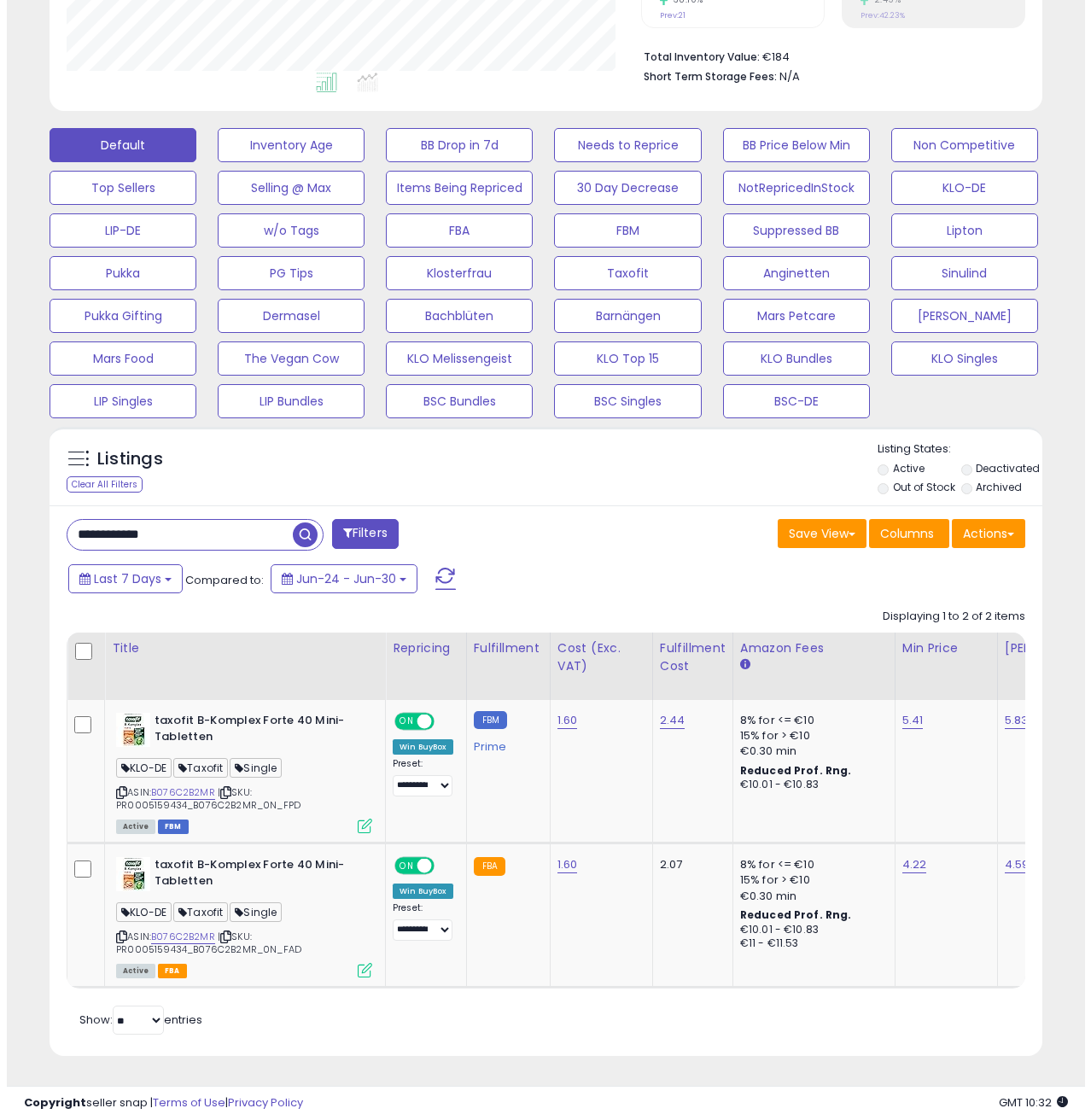 scroll, scrollTop: 135, scrollLeft: 0, axis: vertical 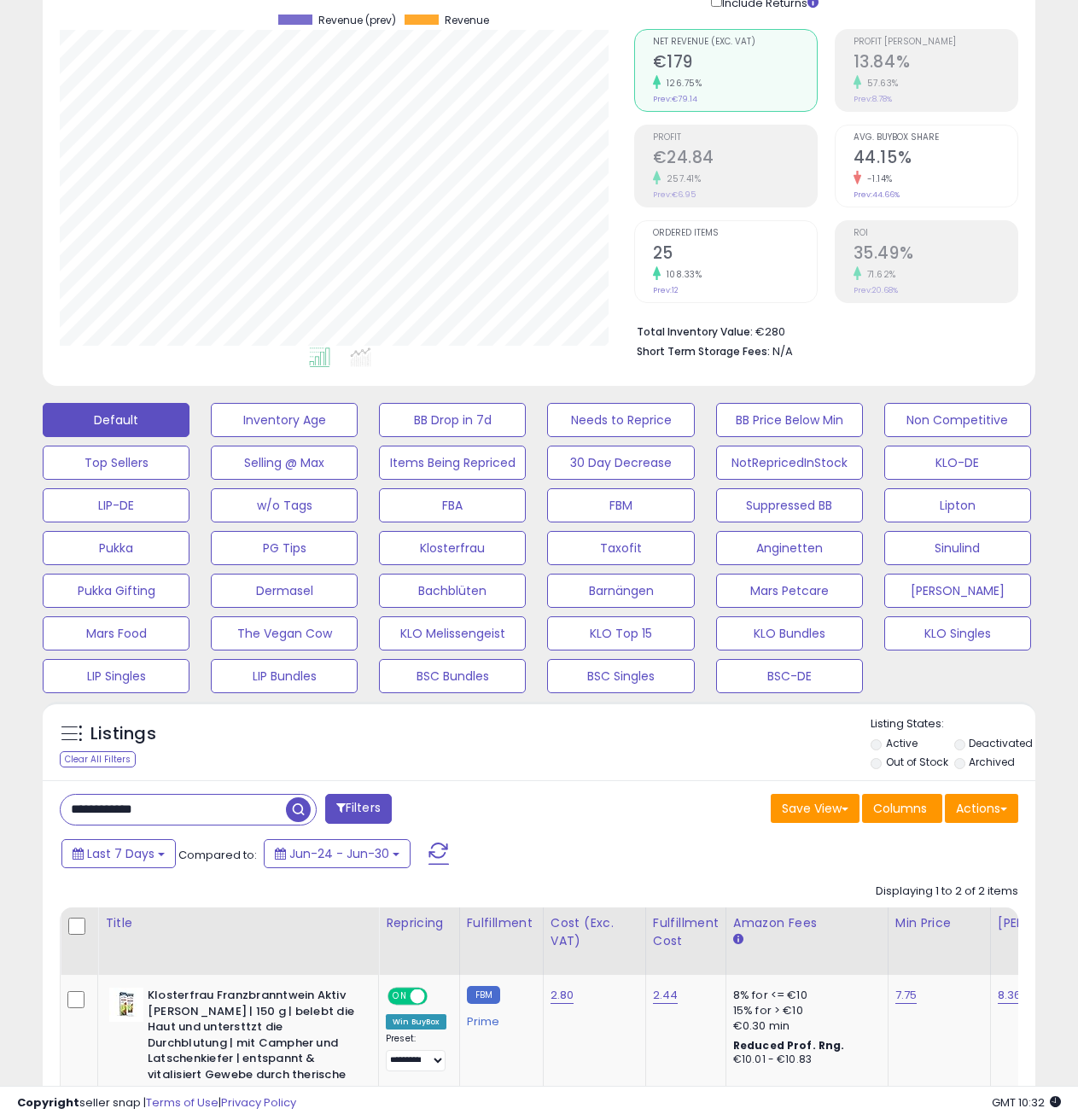click on "**********" at bounding box center (539, 1135) 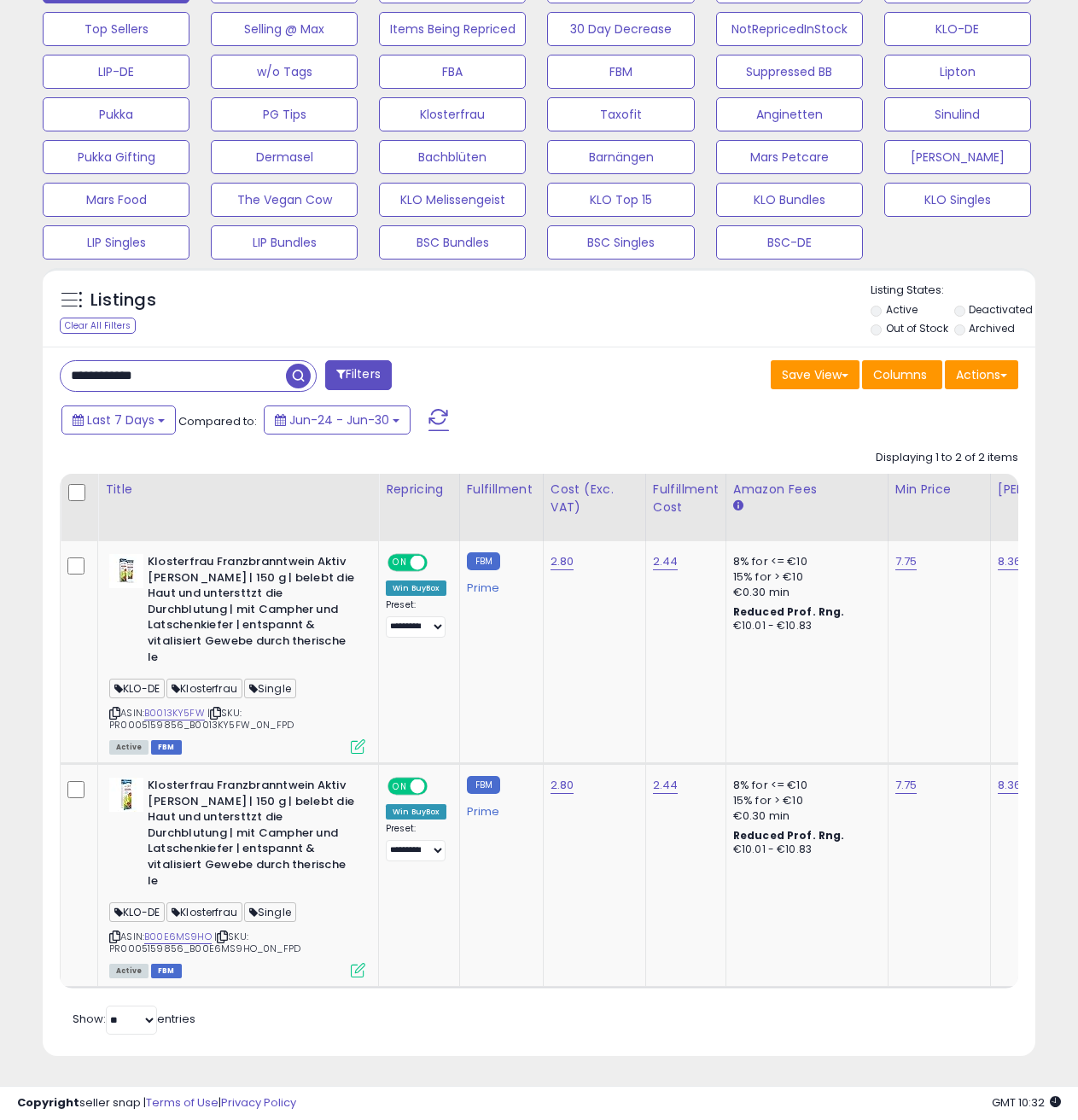 scroll, scrollTop: 581, scrollLeft: 0, axis: vertical 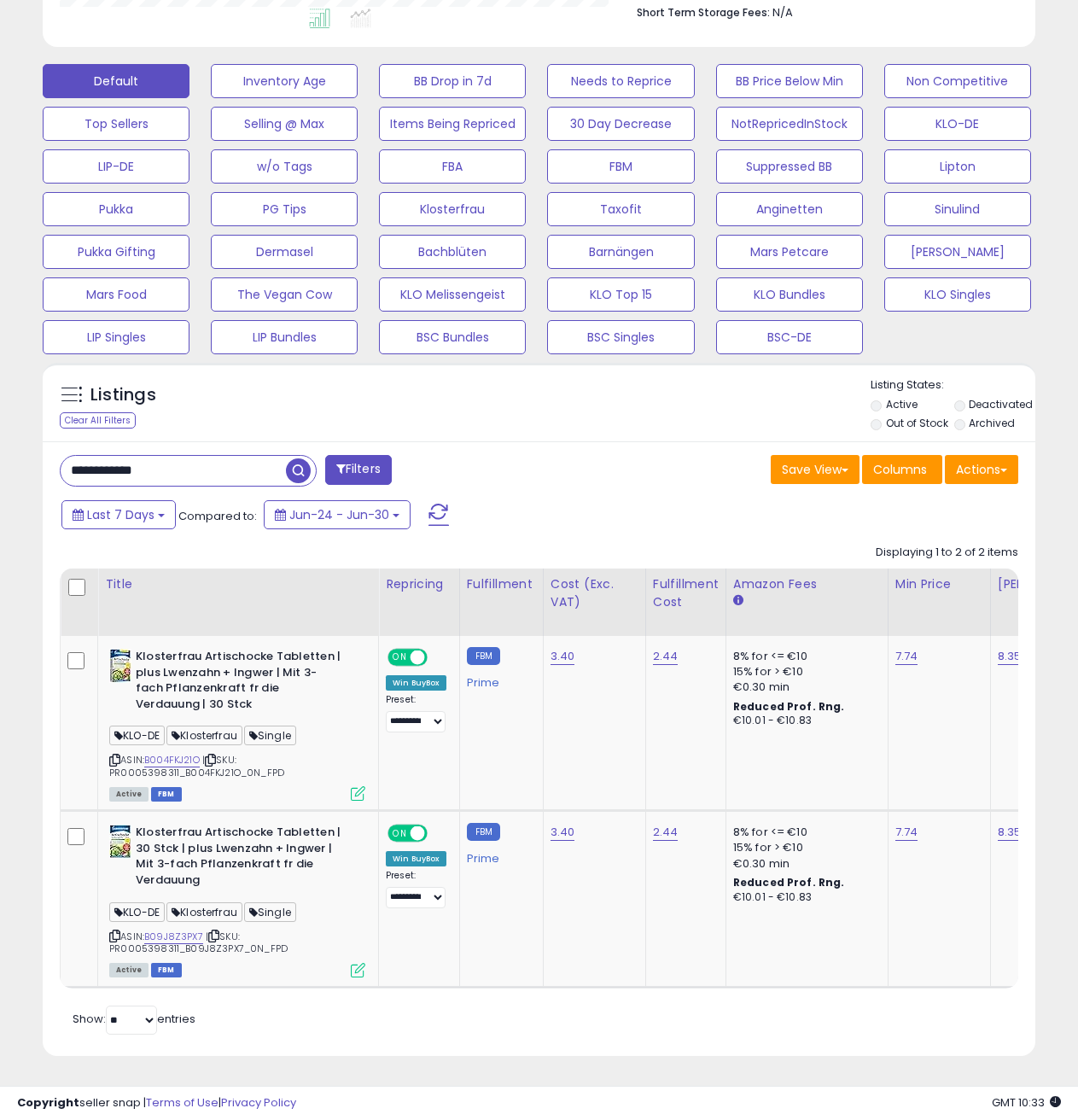 click on "**********" at bounding box center (173, 470) 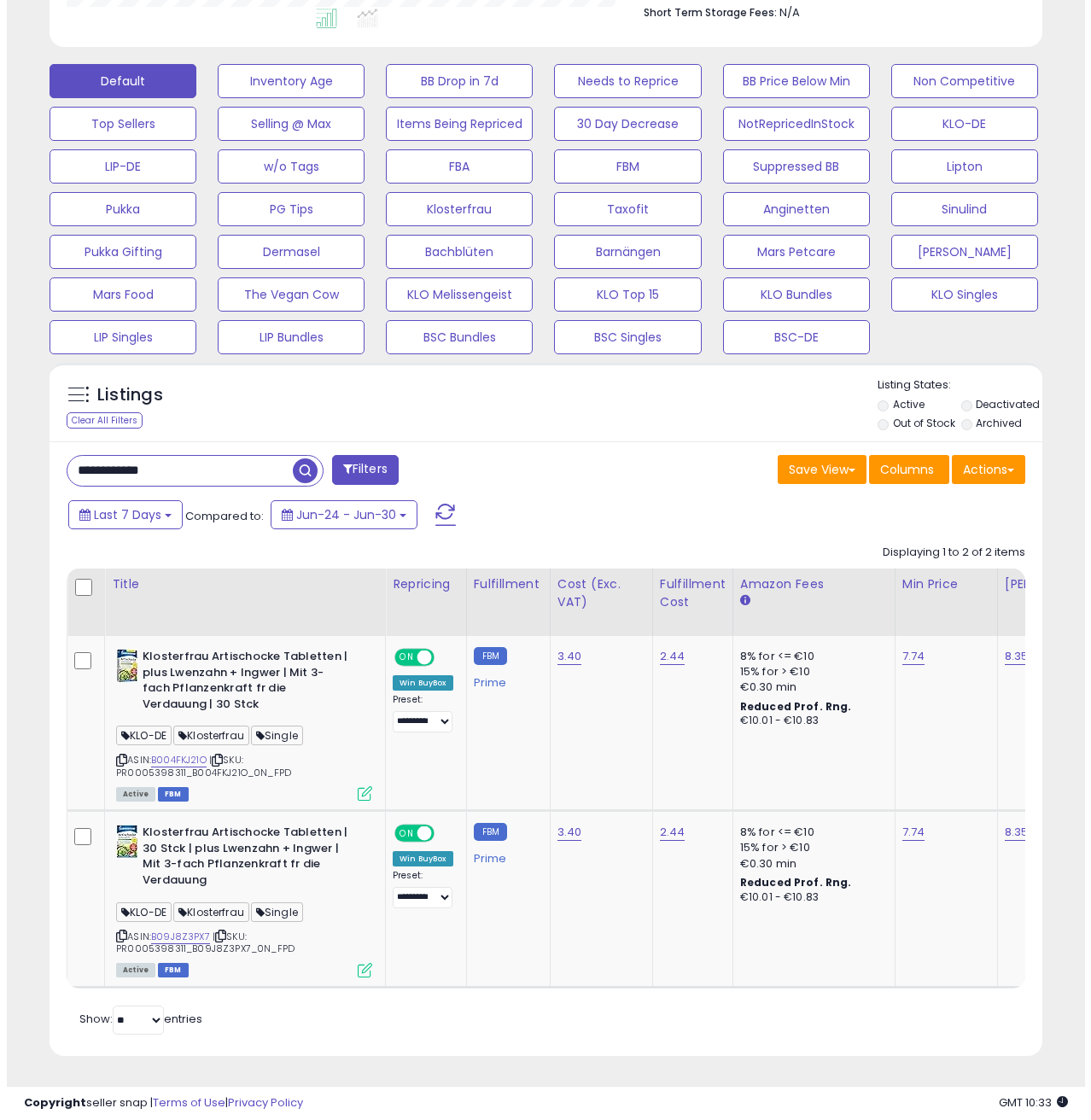 scroll, scrollTop: 135, scrollLeft: 0, axis: vertical 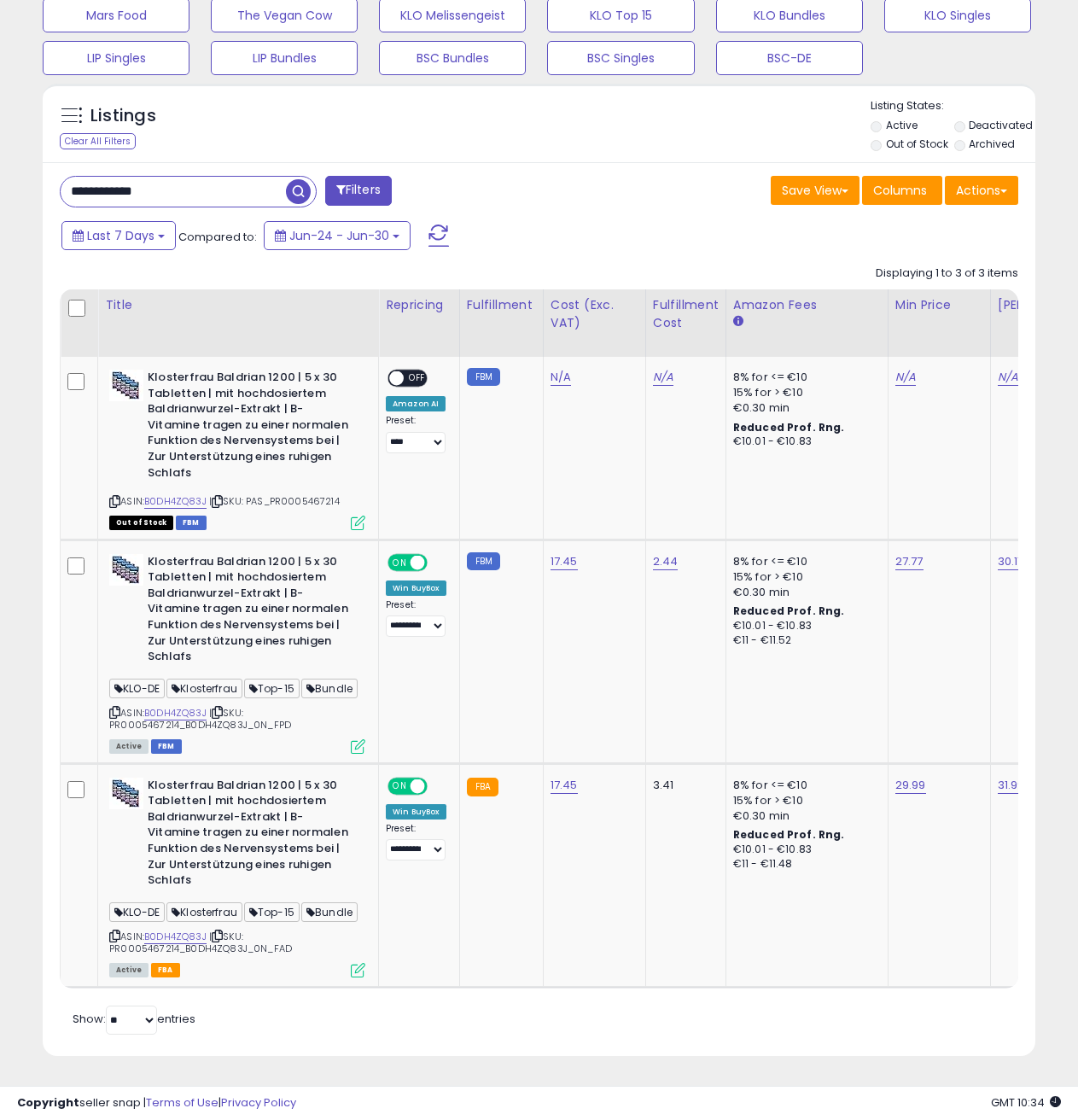 click on "**********" at bounding box center (173, 191) 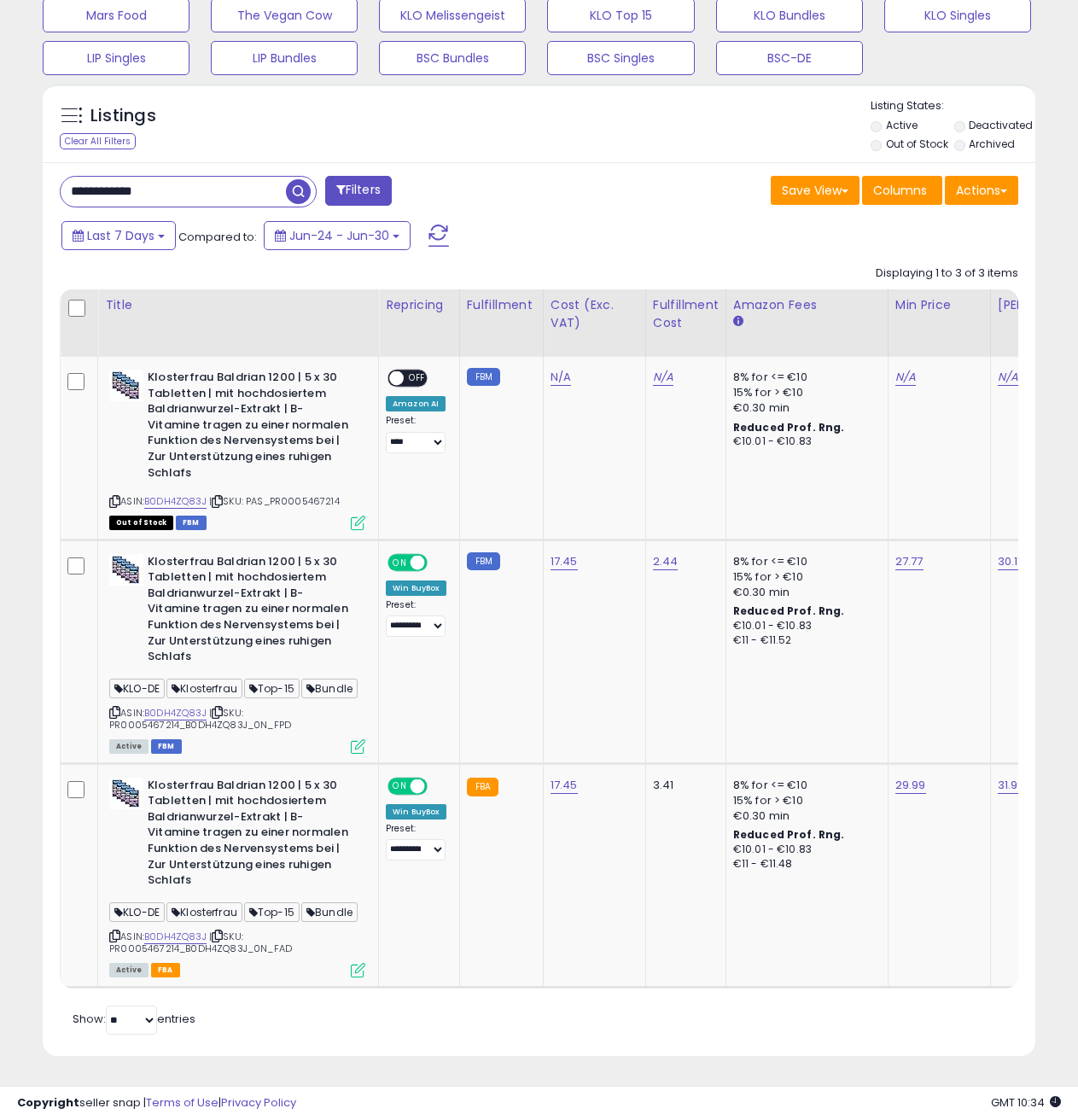 click on "**********" at bounding box center [173, 191] 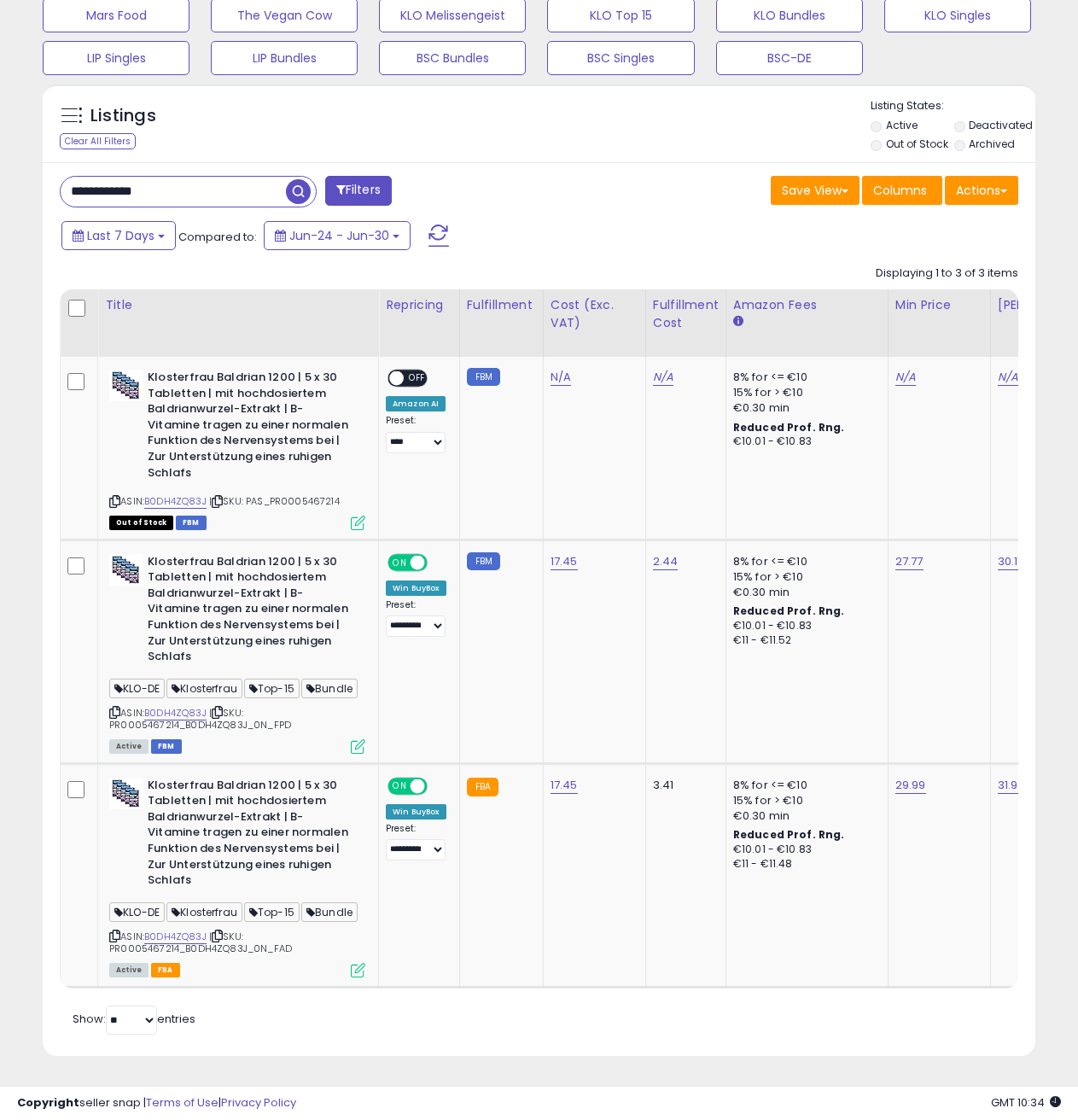 paste on "**********" 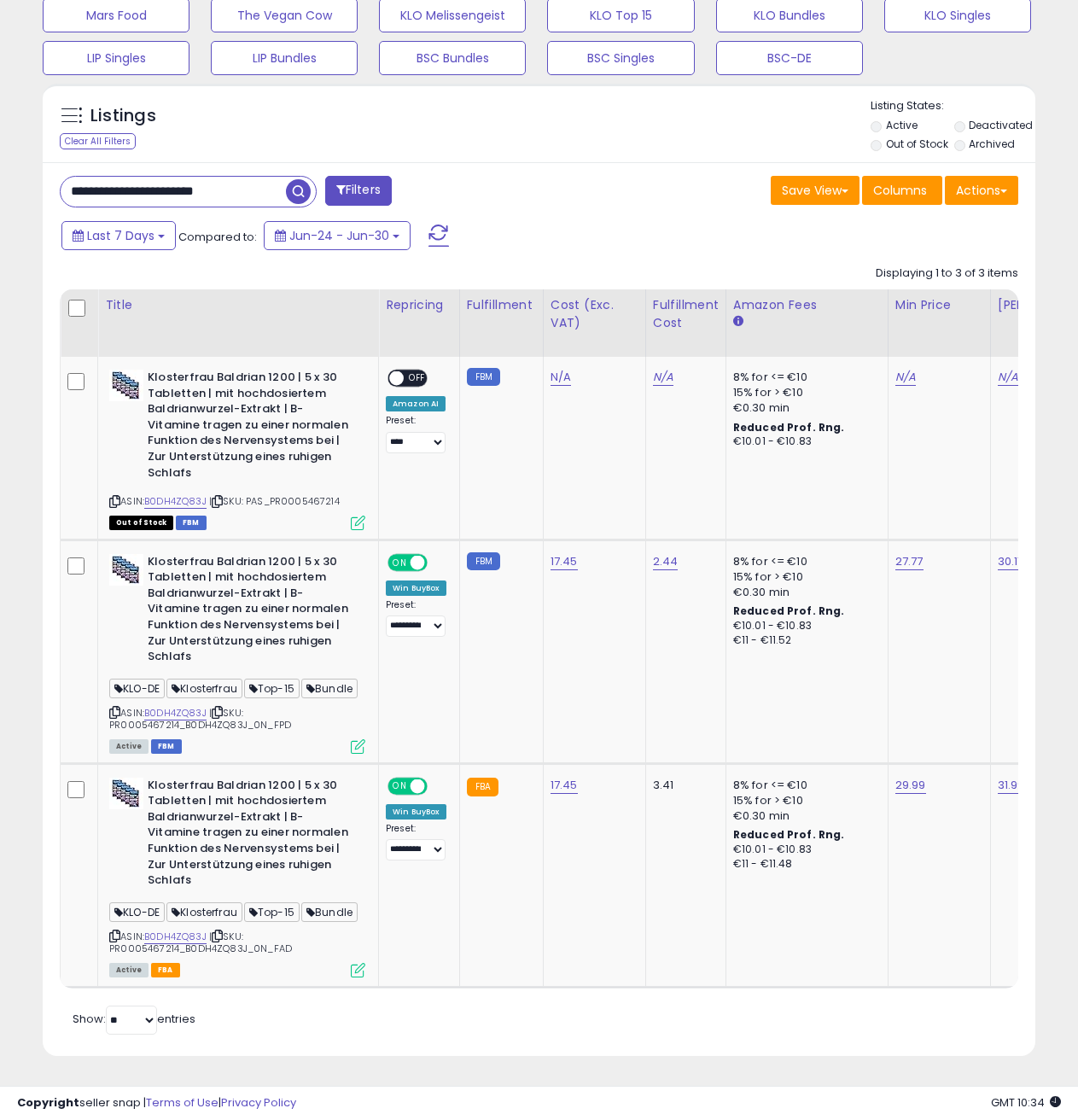 click on "**********" at bounding box center (173, 191) 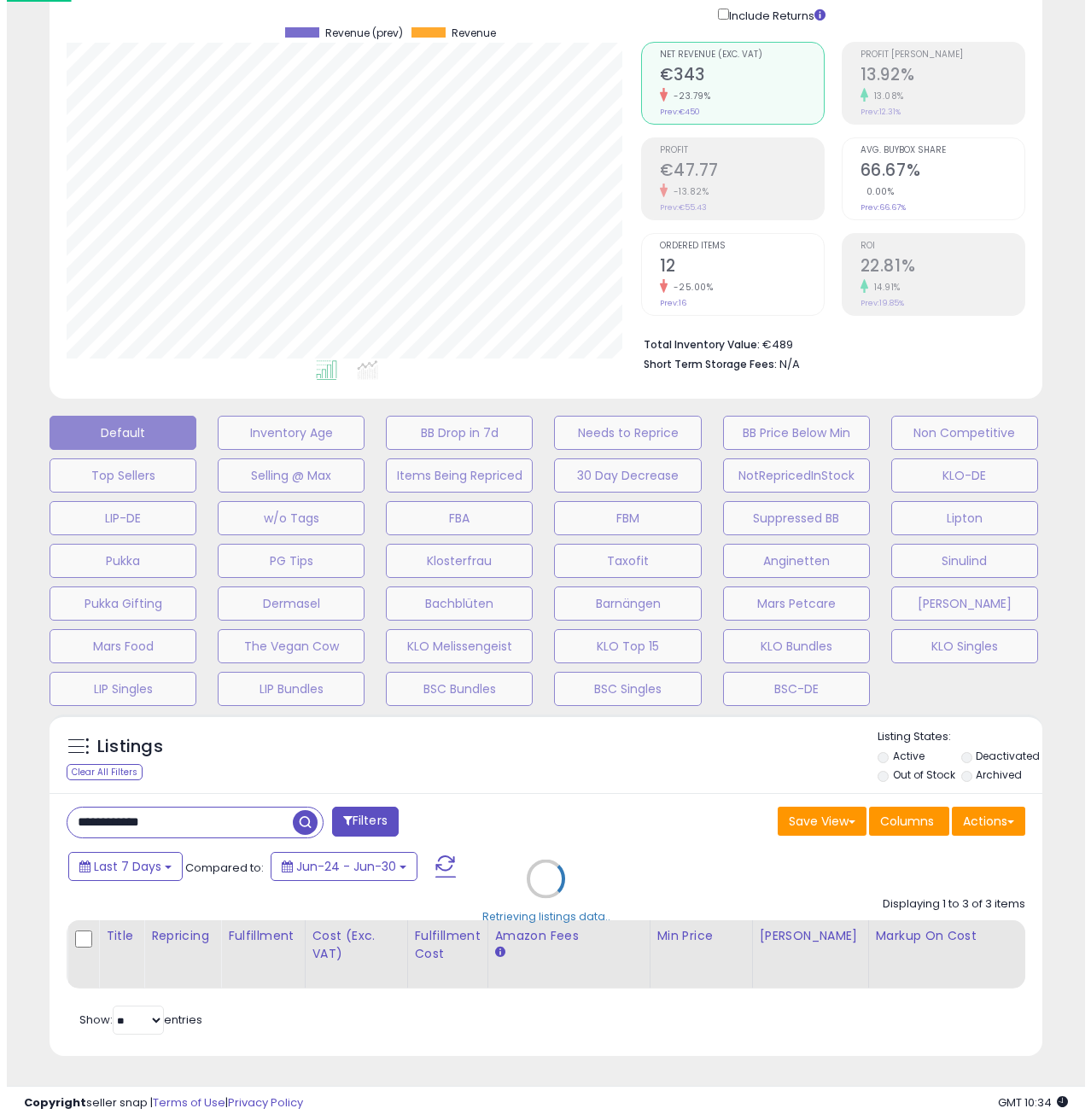 scroll, scrollTop: 135, scrollLeft: 0, axis: vertical 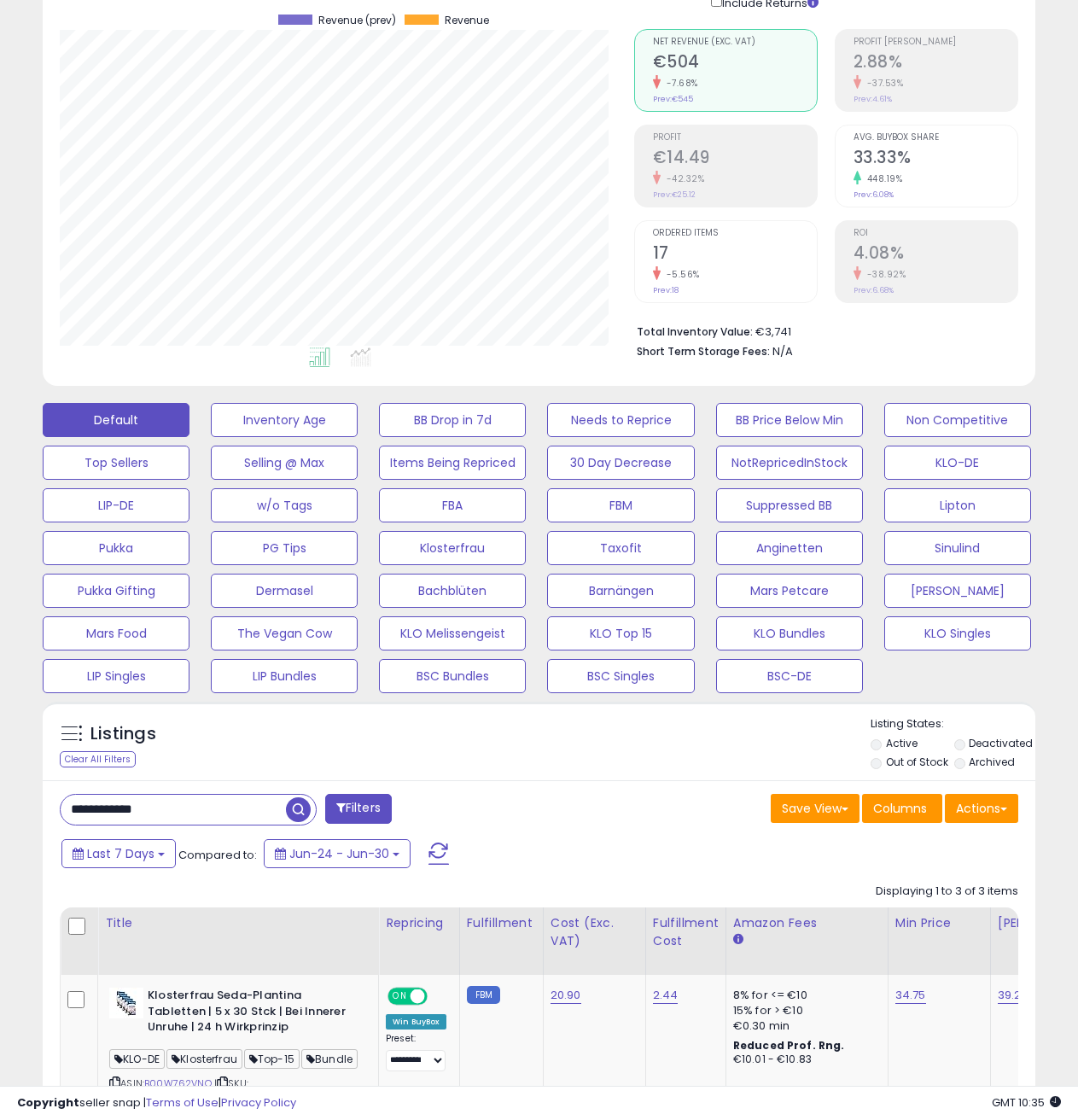 click on "**********" at bounding box center (173, 809) 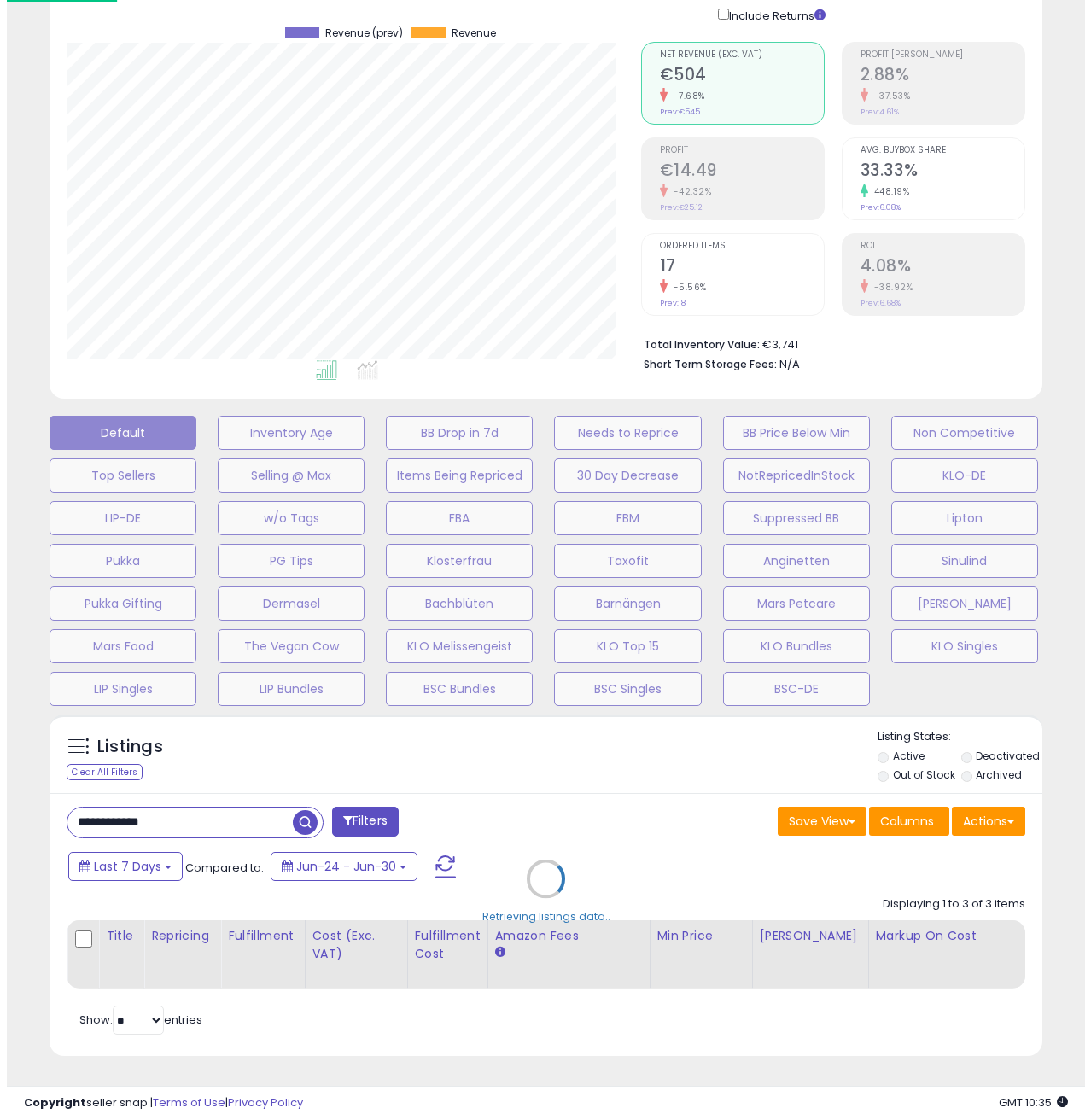 scroll, scrollTop: 853309, scrollLeft: 853096, axis: both 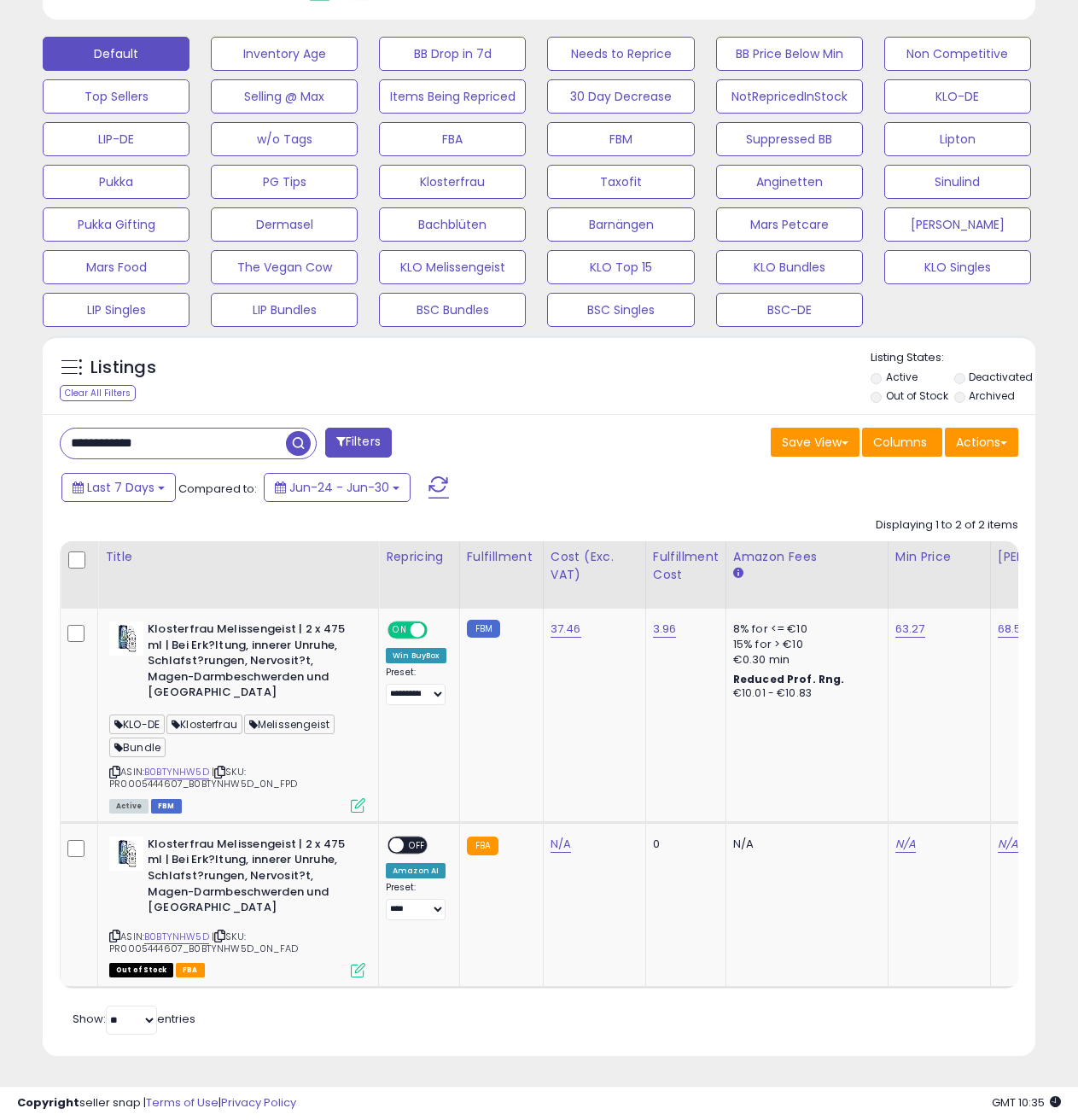 click on "**********" at bounding box center [173, 443] 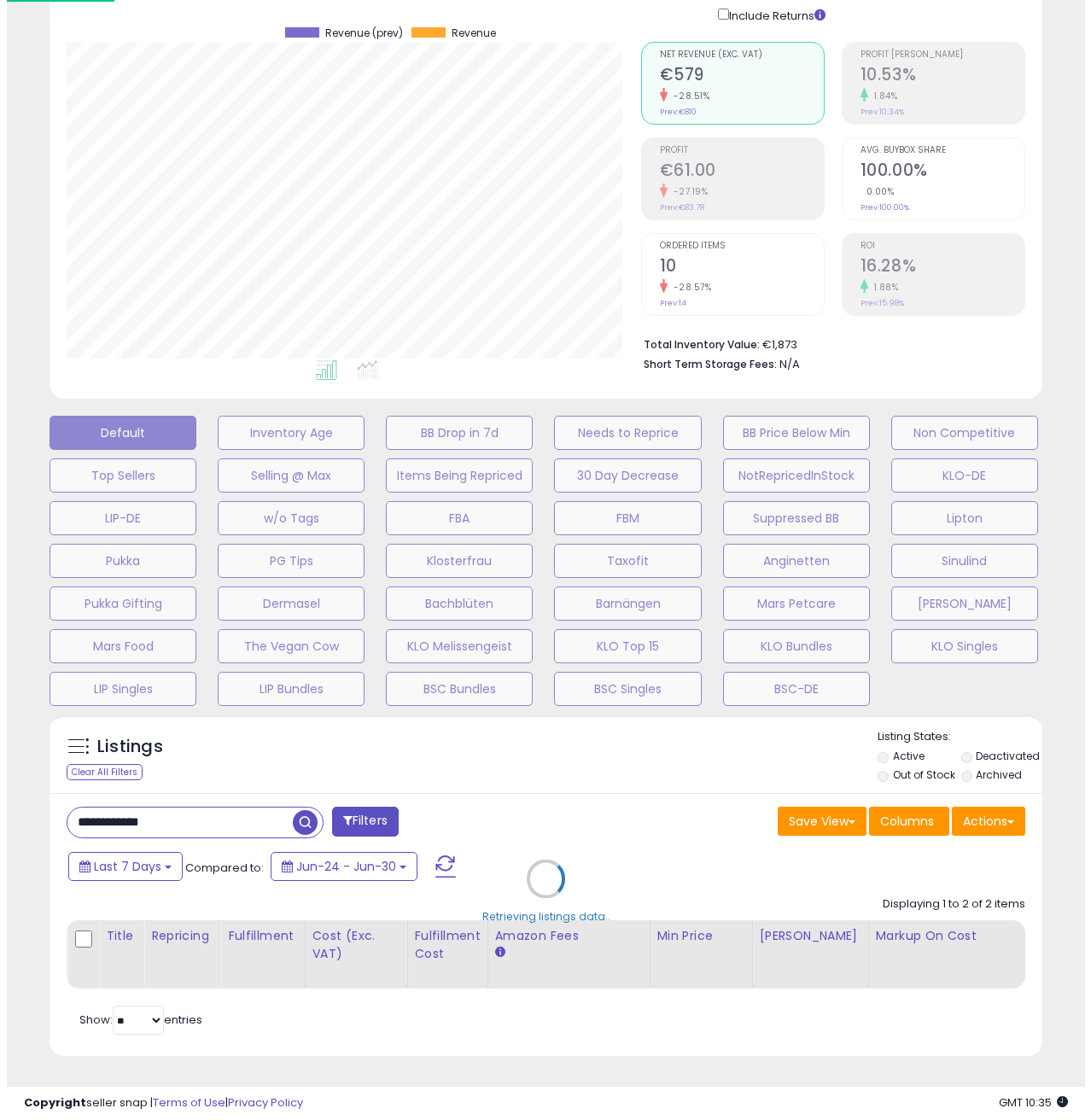 scroll, scrollTop: 135, scrollLeft: 0, axis: vertical 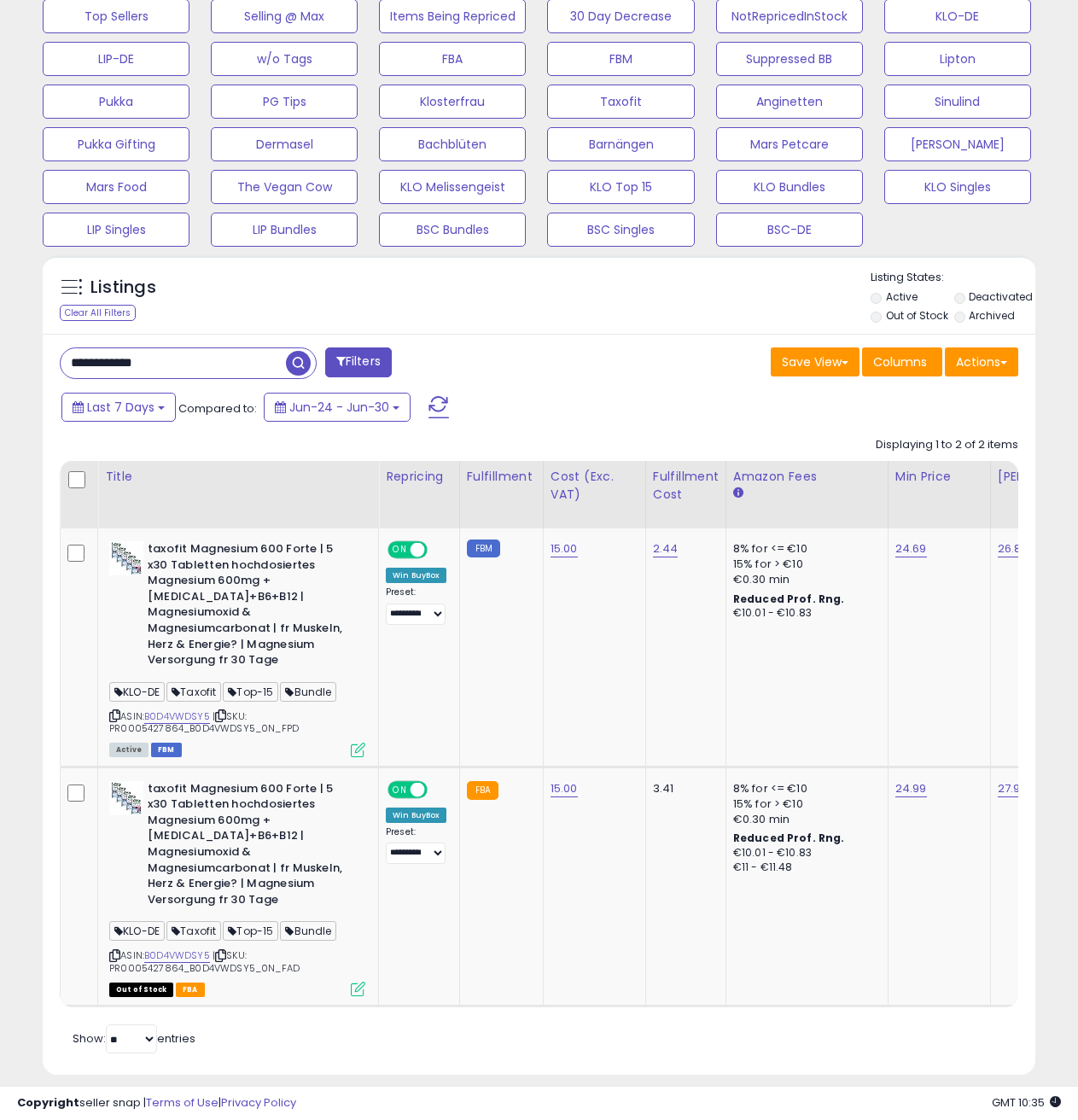 click on "**********" at bounding box center [173, 363] 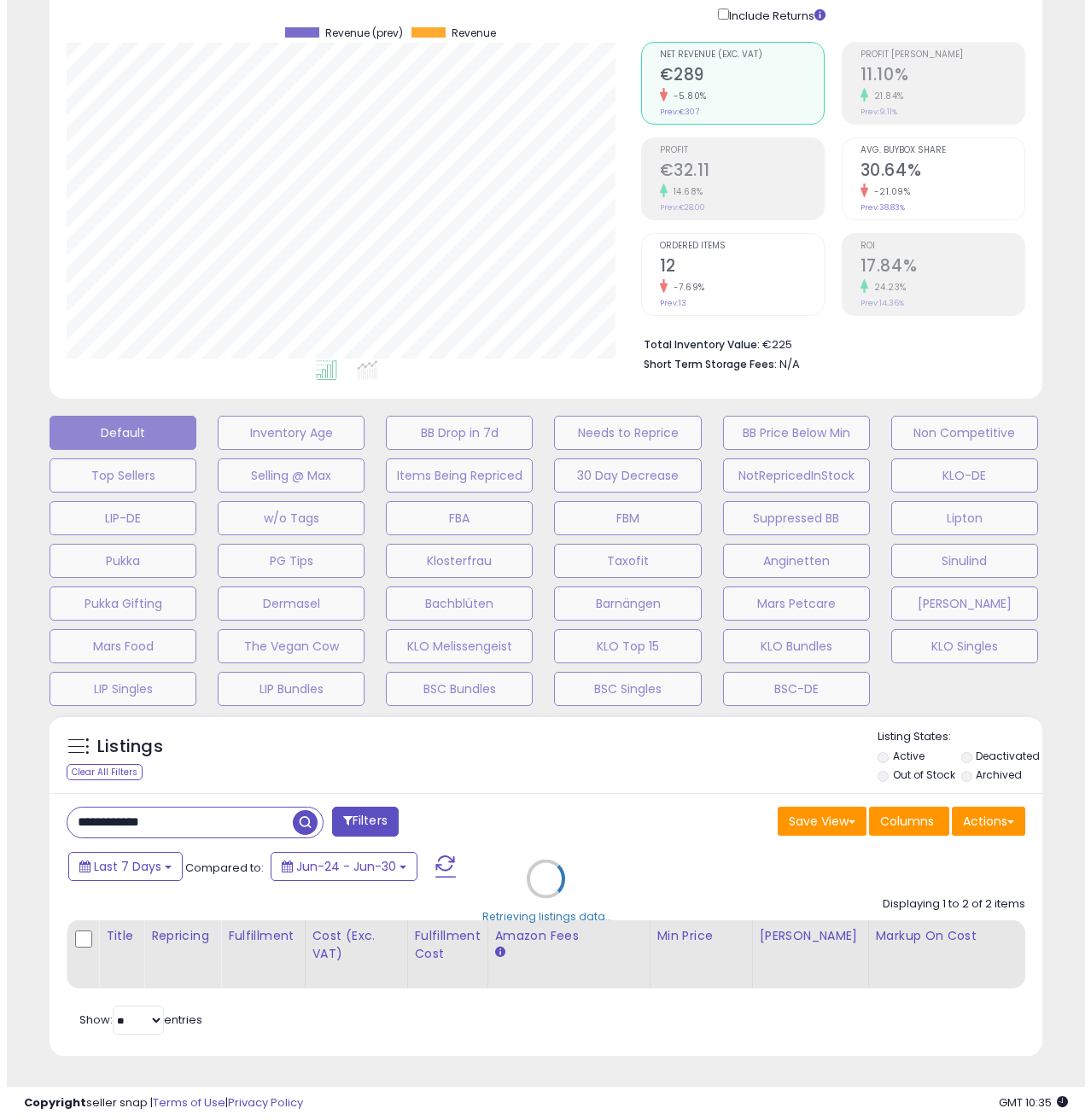 scroll, scrollTop: 135, scrollLeft: 0, axis: vertical 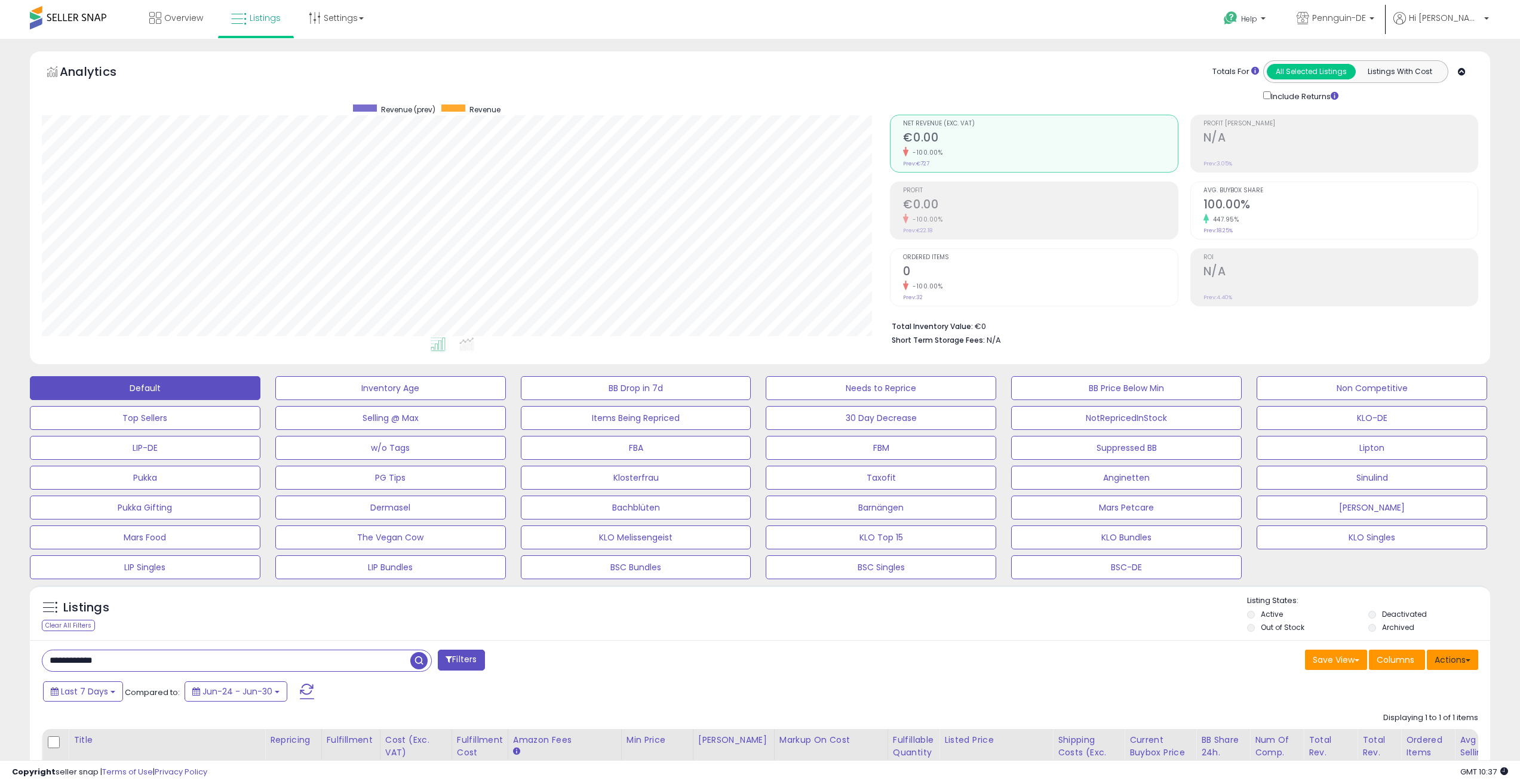 click on "Actions" at bounding box center [1453, 660] 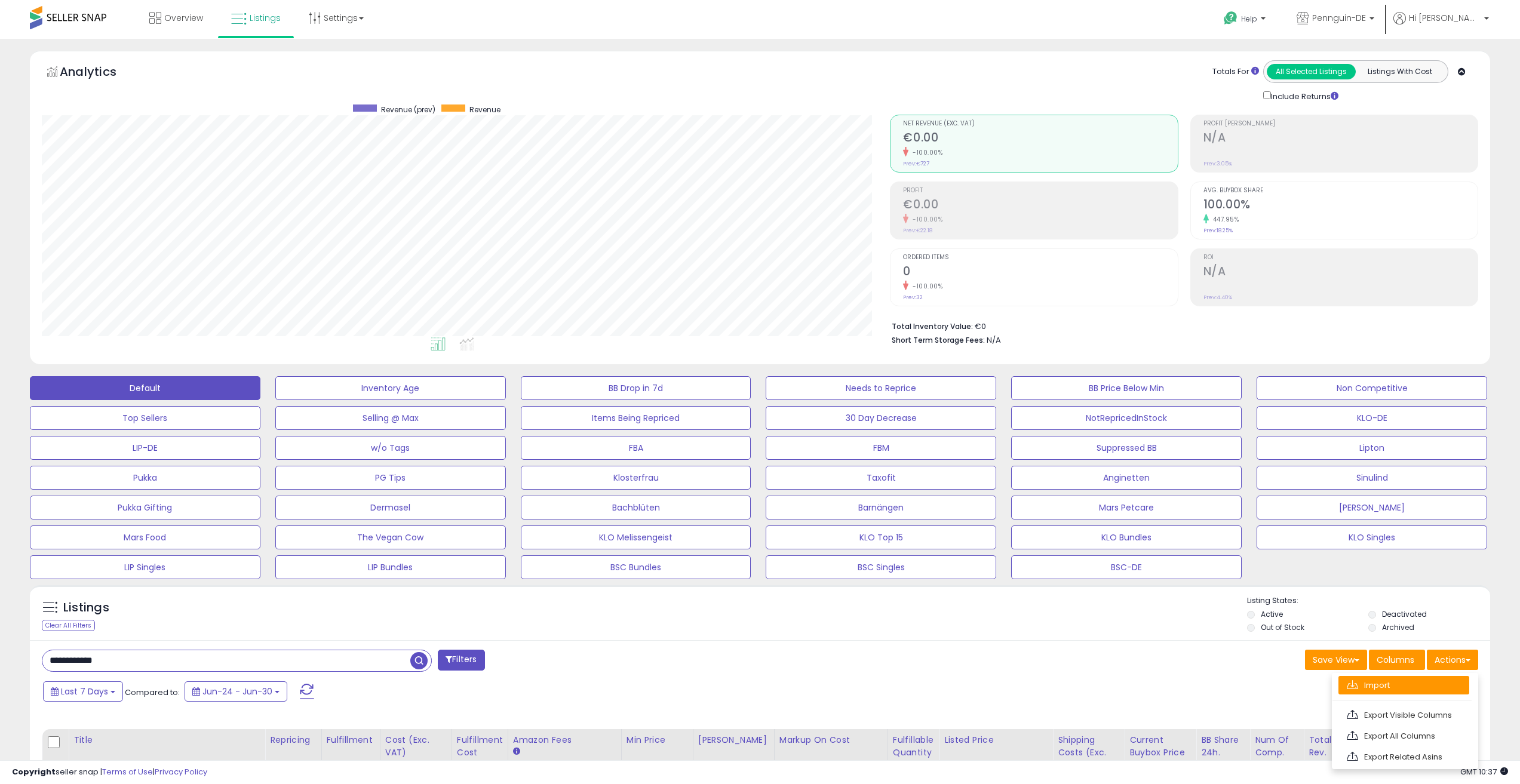 click on "Import" at bounding box center [1404, 685] 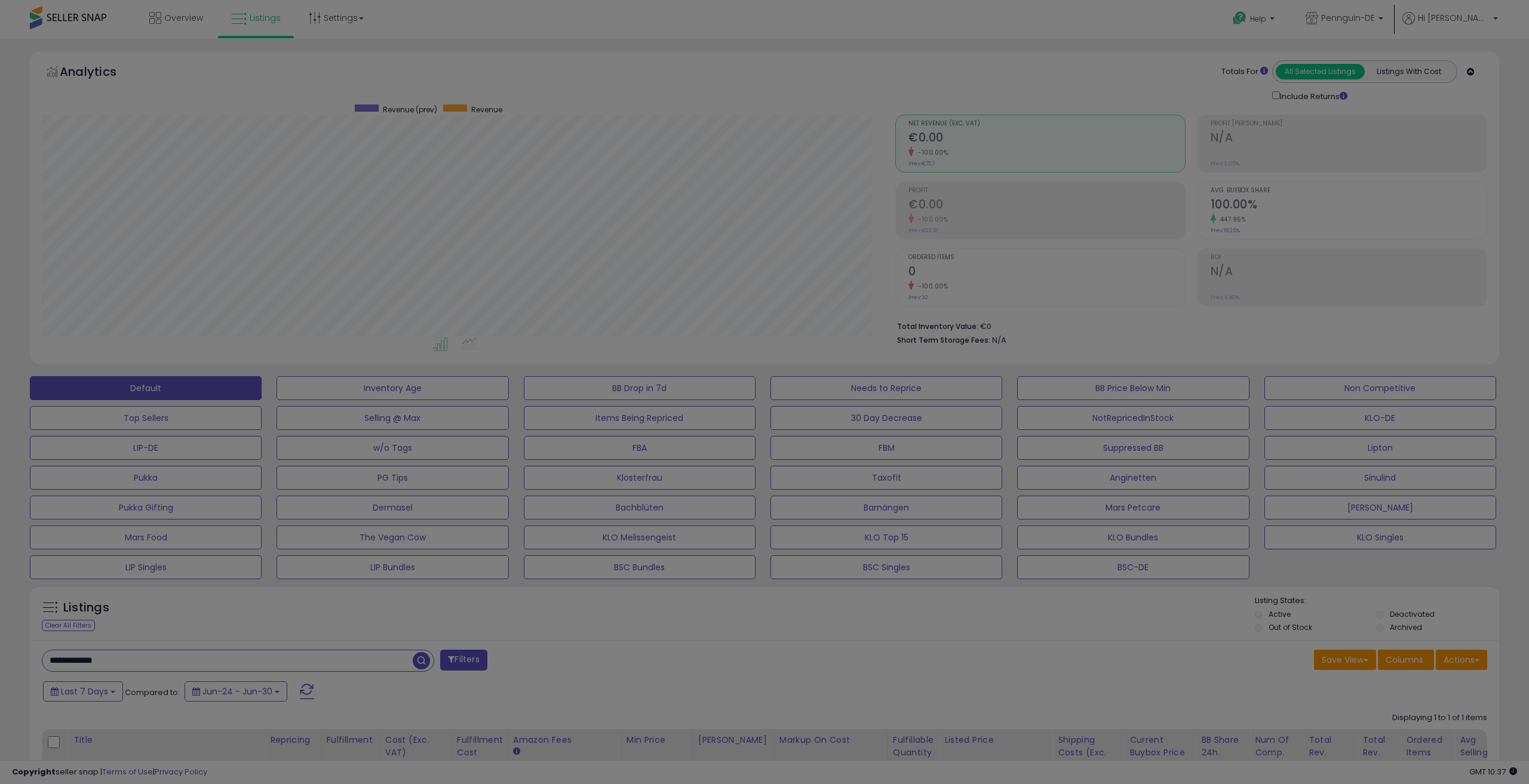 scroll, scrollTop: 596861, scrollLeft: 596412, axis: both 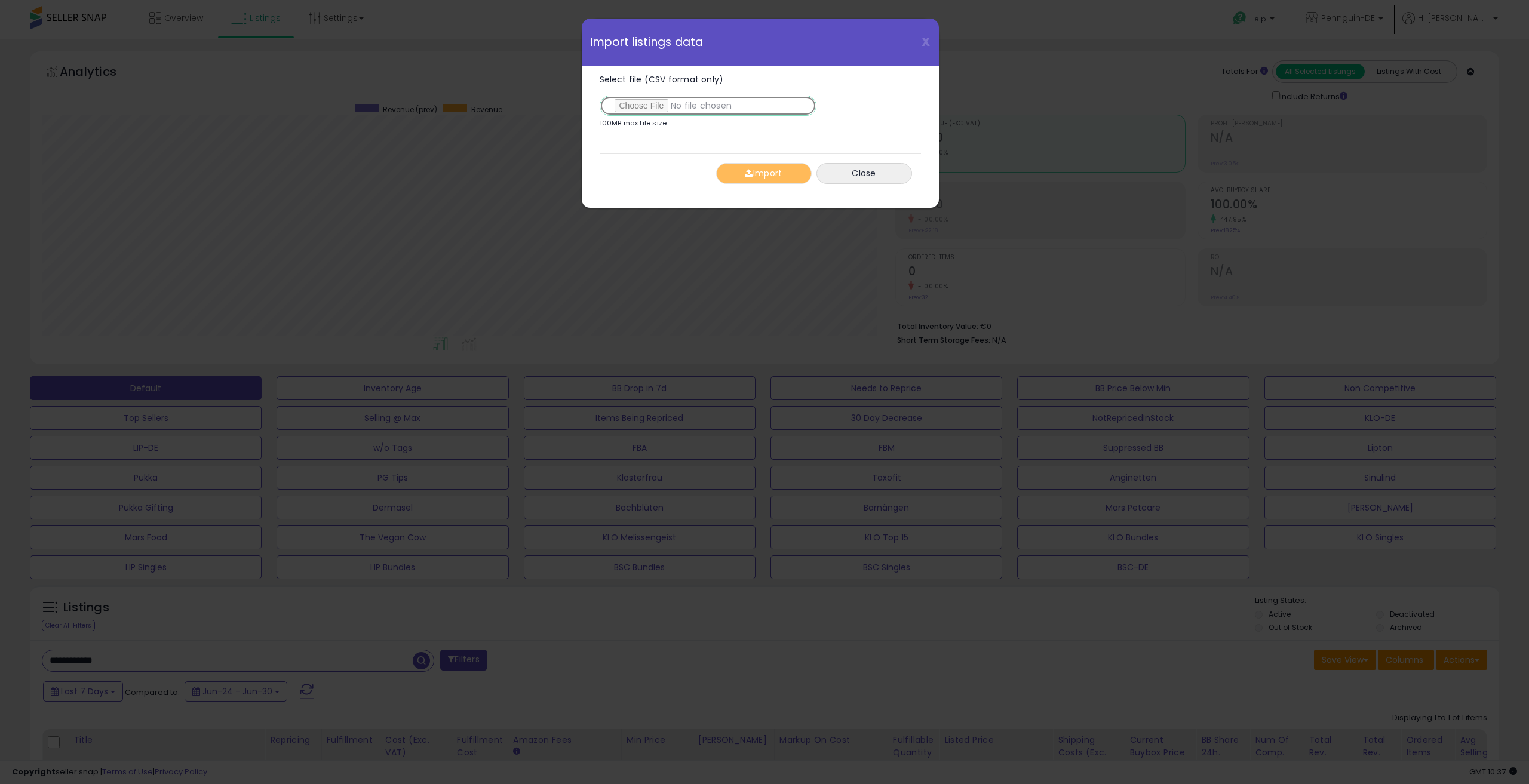 click on "Select file (CSV format only)" at bounding box center [708, 106] 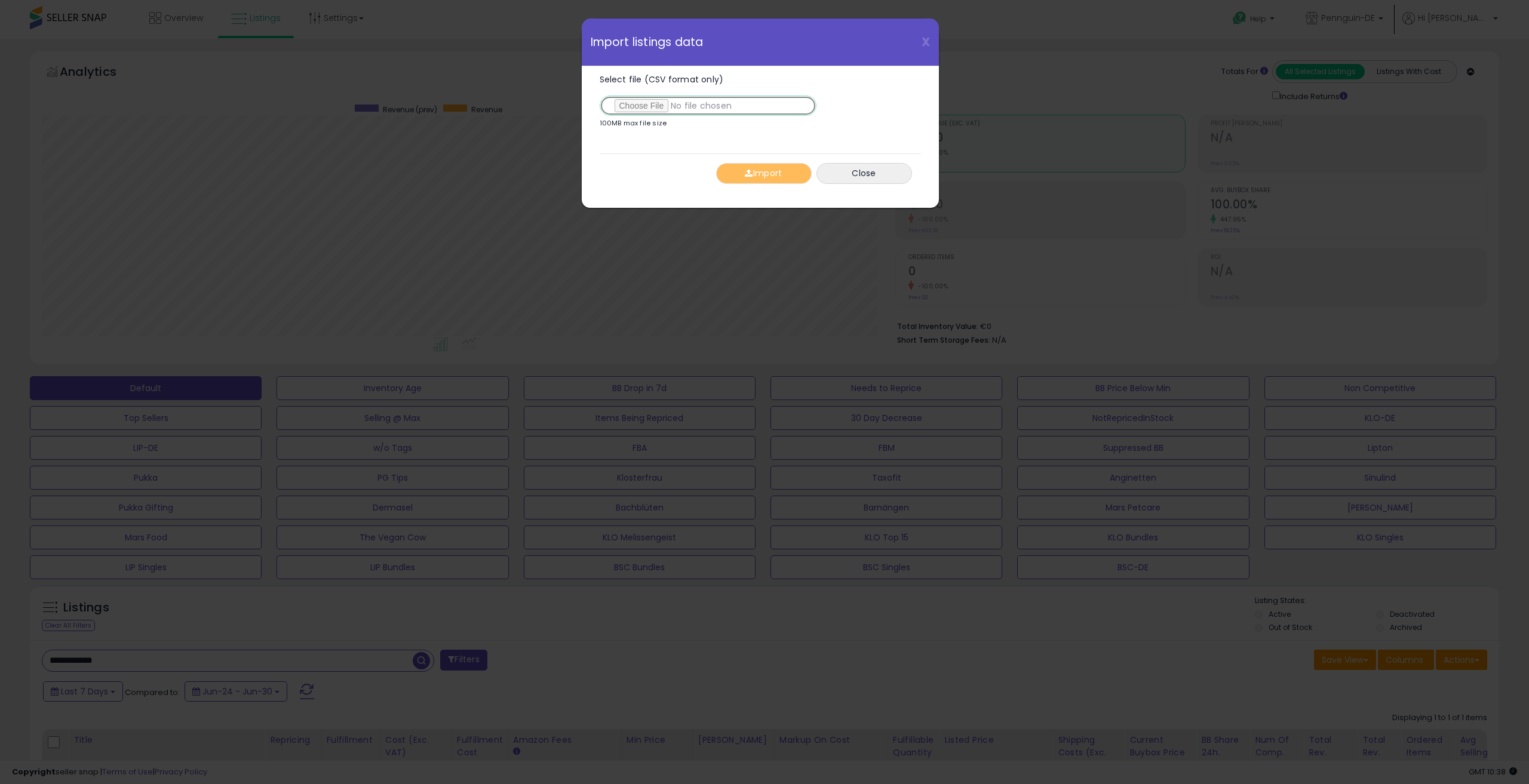 type on "**********" 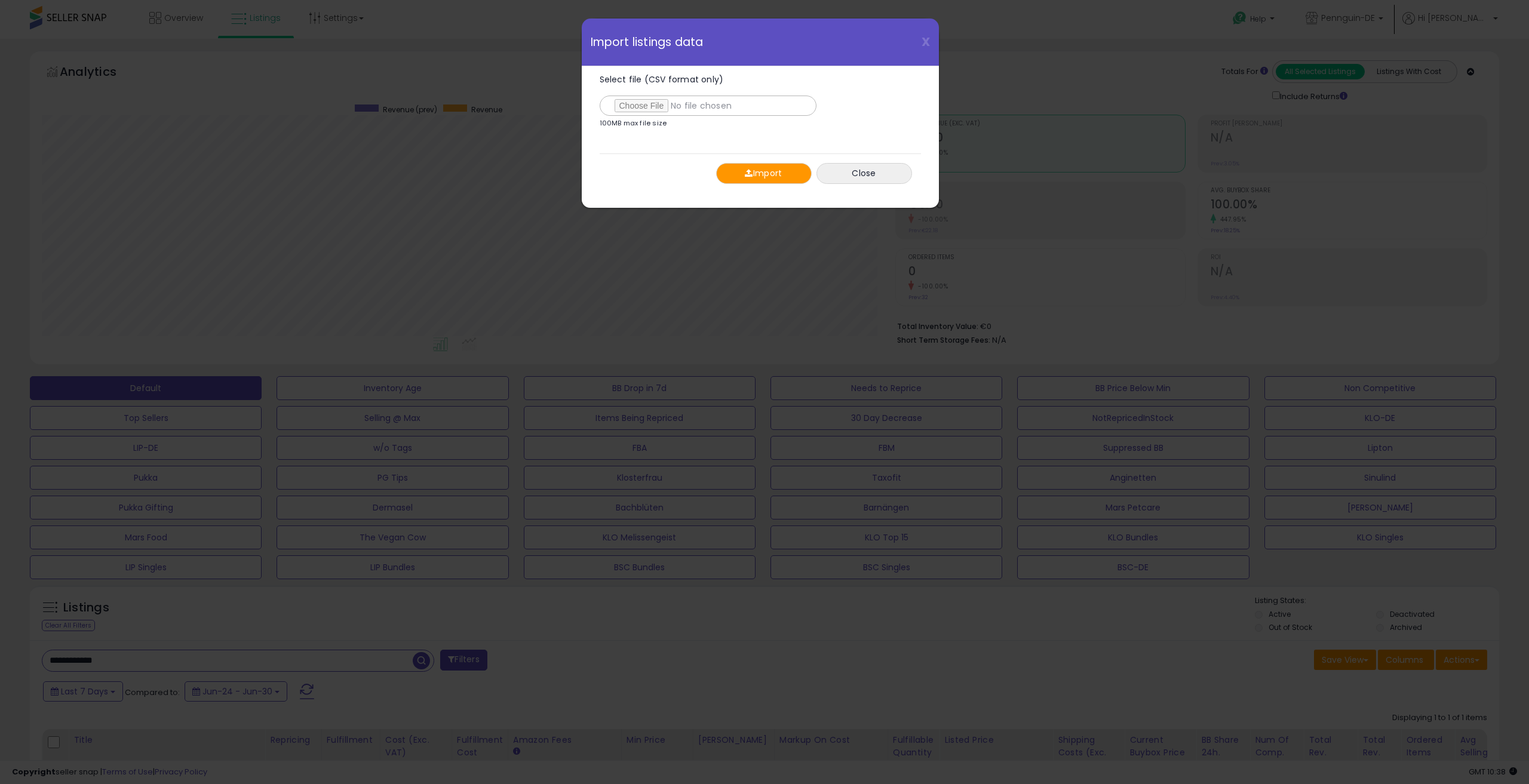 click on "Import" at bounding box center (764, 173) 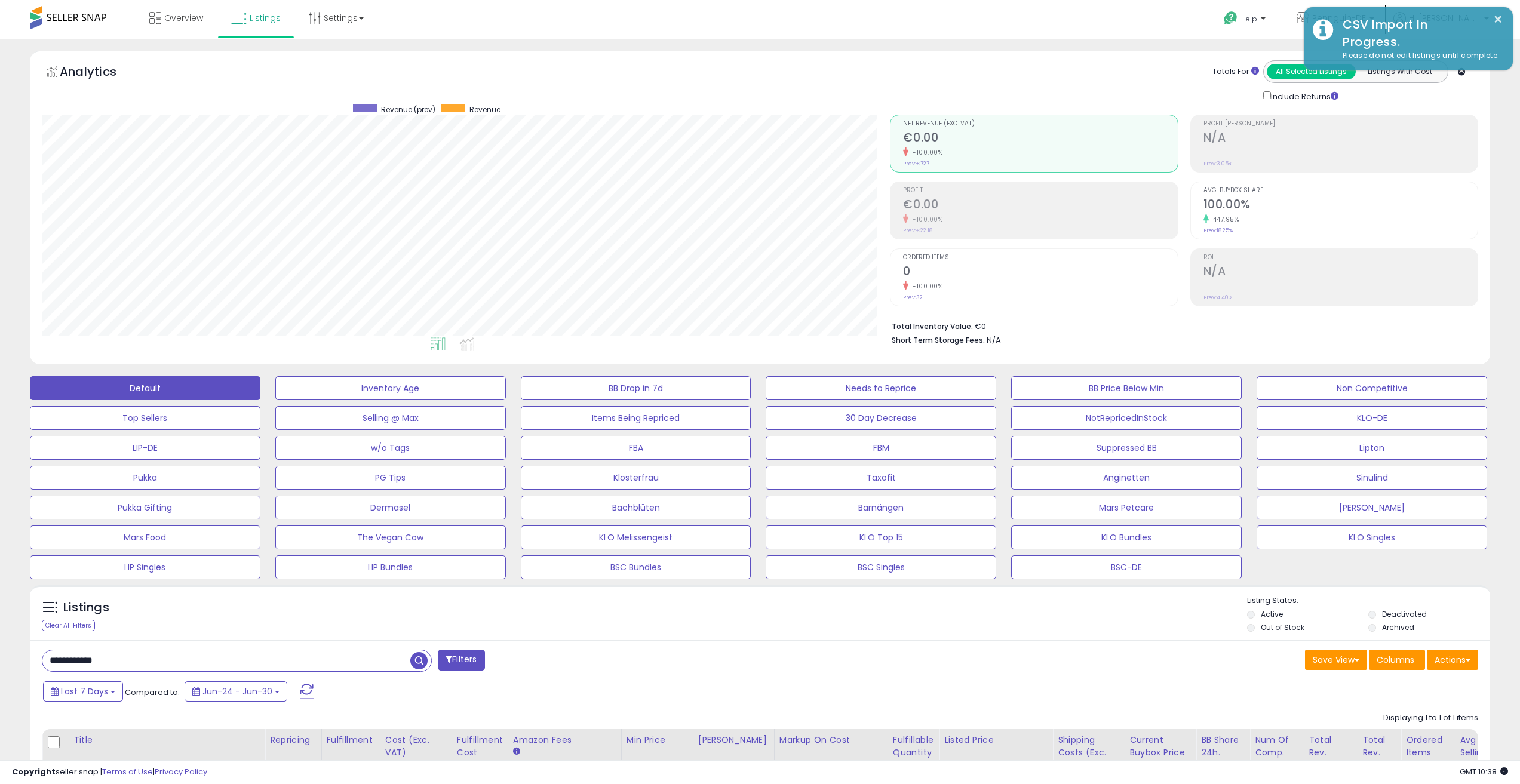 scroll, scrollTop: 245, scrollLeft: 849, axis: both 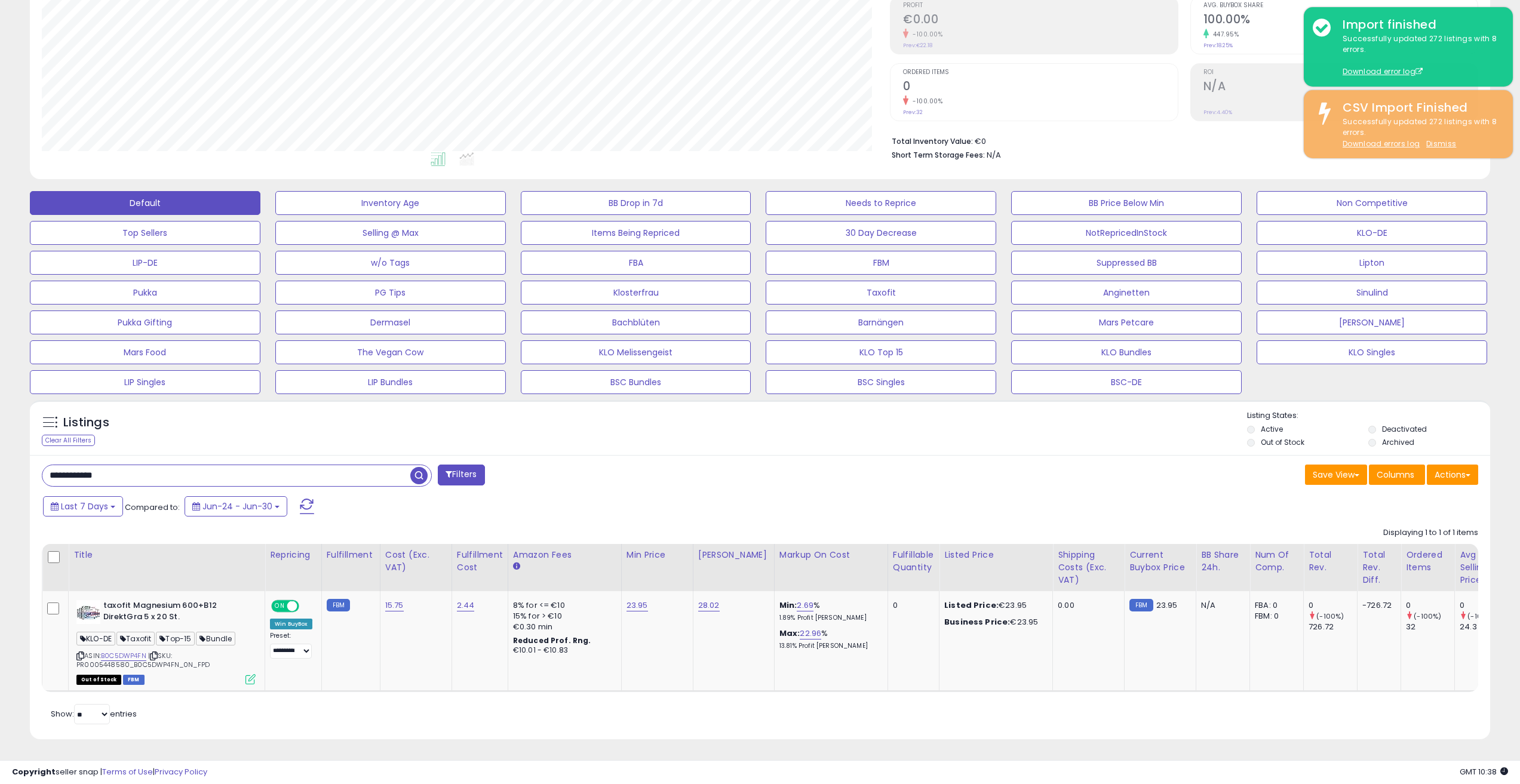 click on "**********" at bounding box center (226, 475) 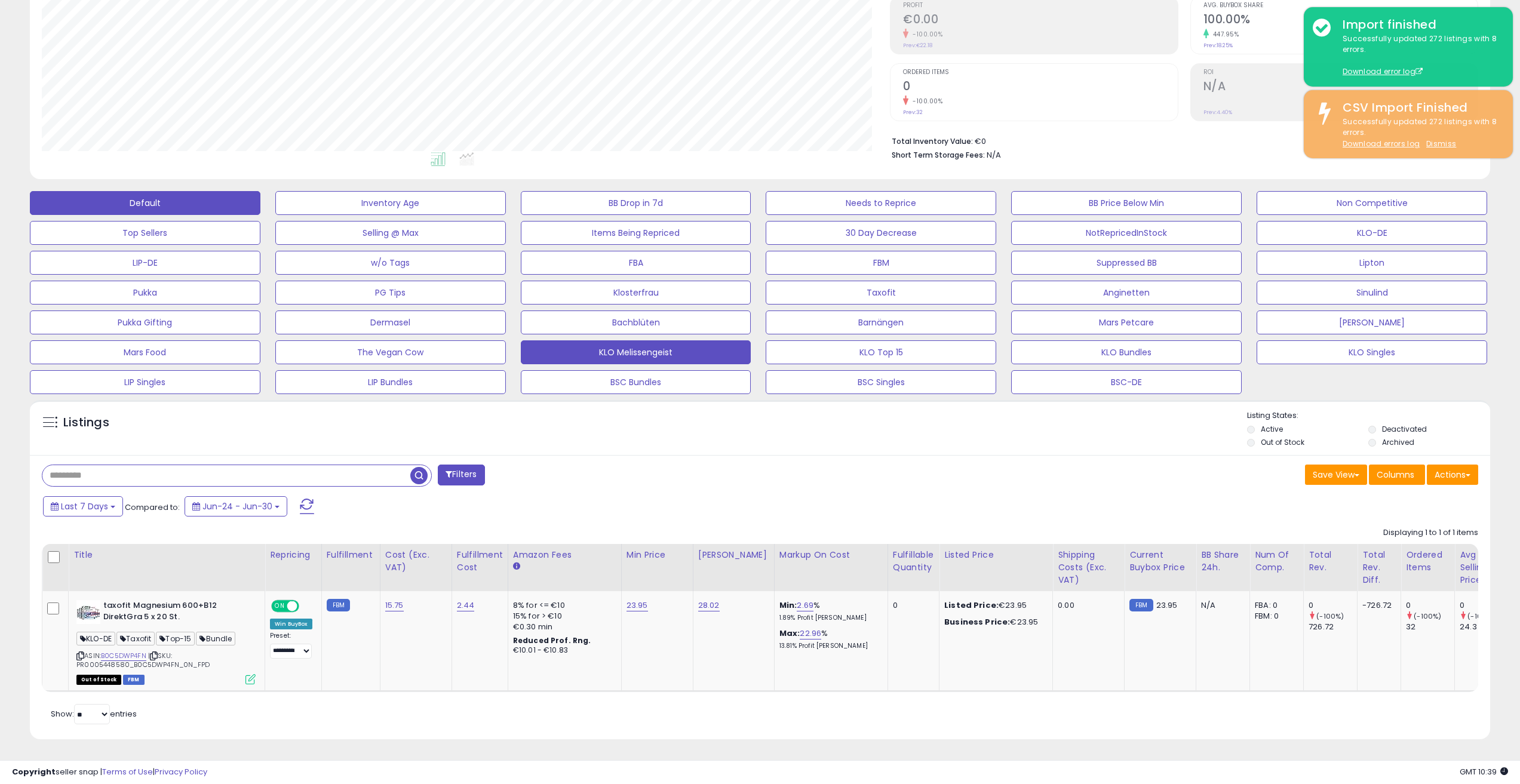 type 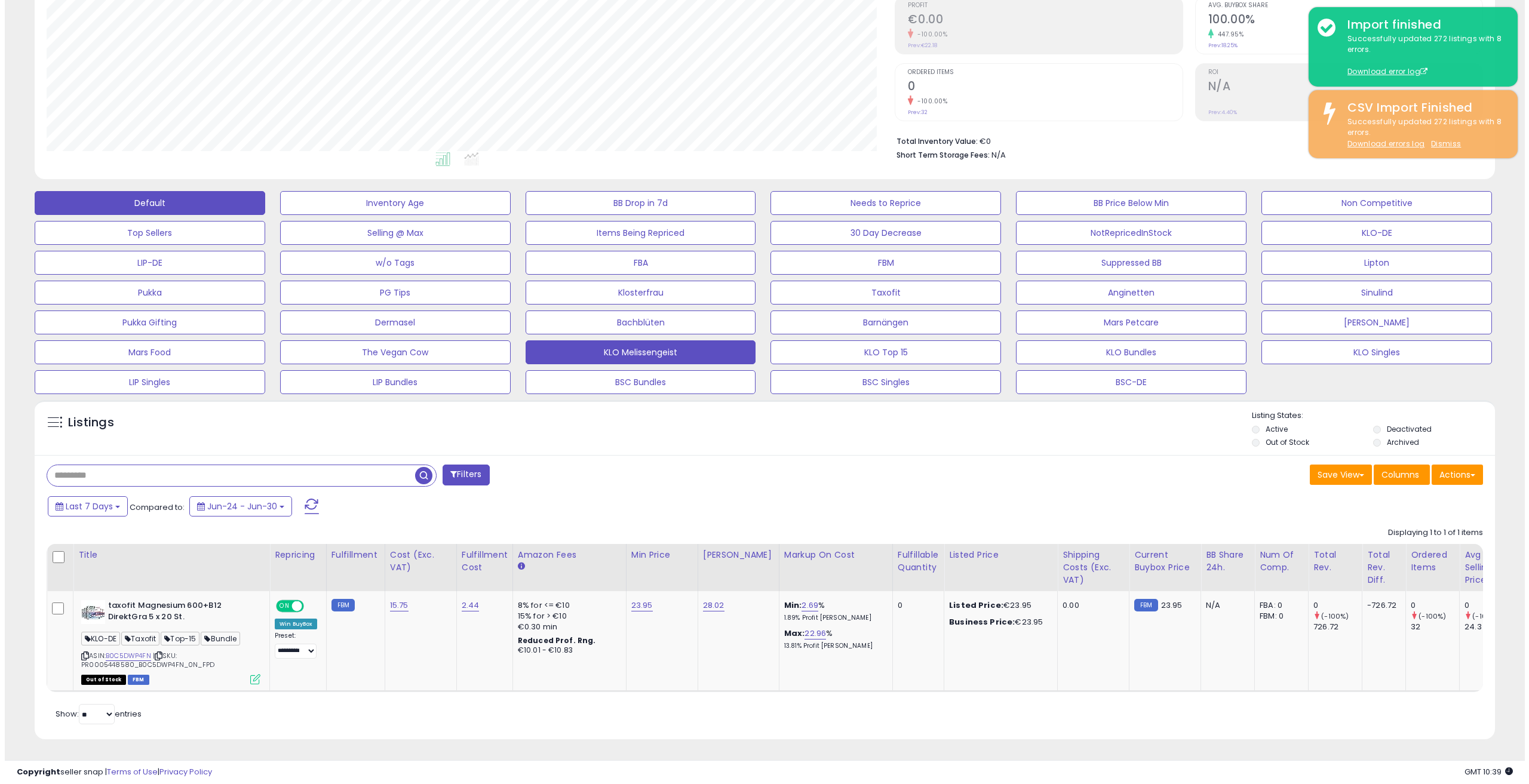 scroll, scrollTop: 94, scrollLeft: 0, axis: vertical 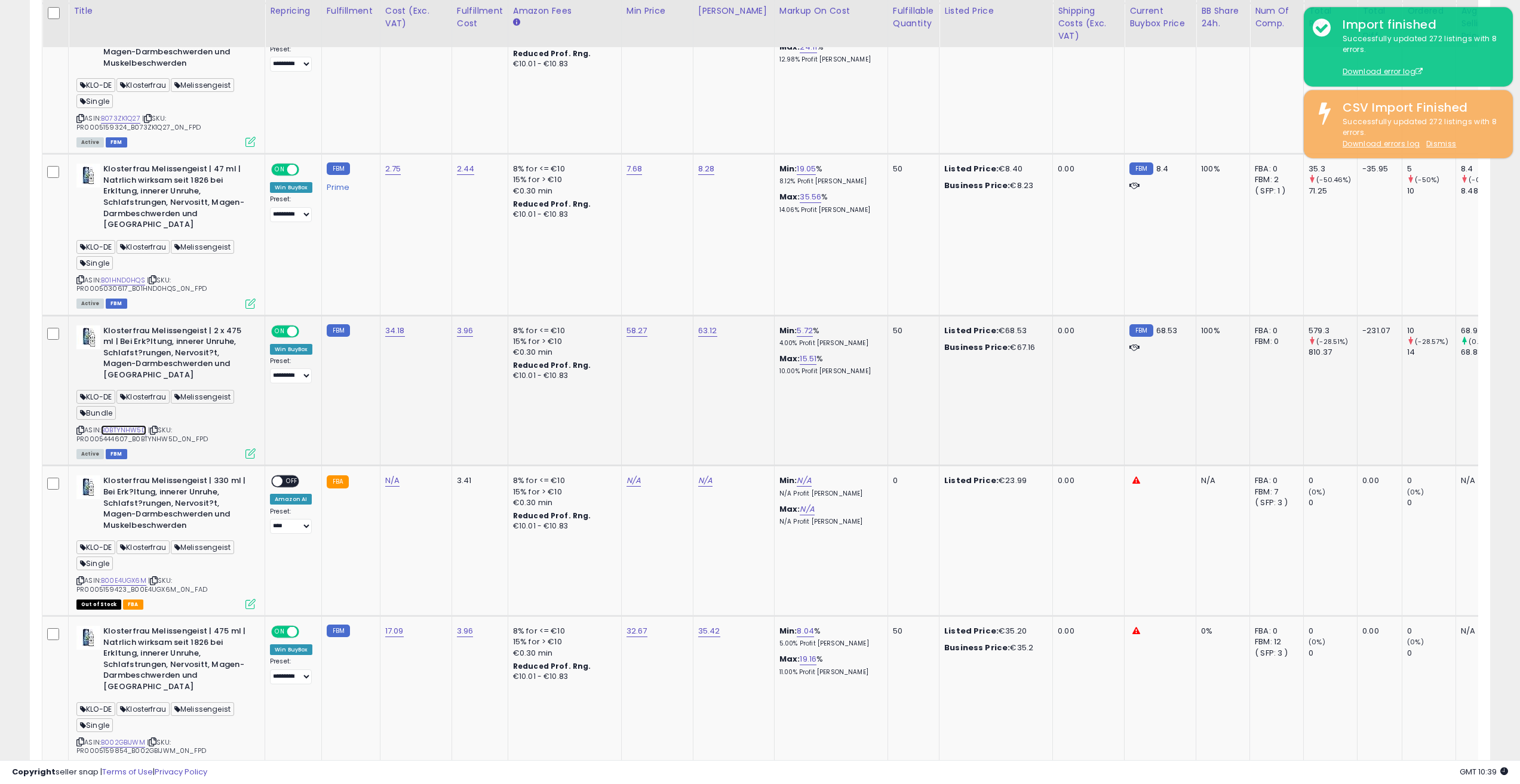 click on "B0BTYNHW5D" at bounding box center [124, 430] 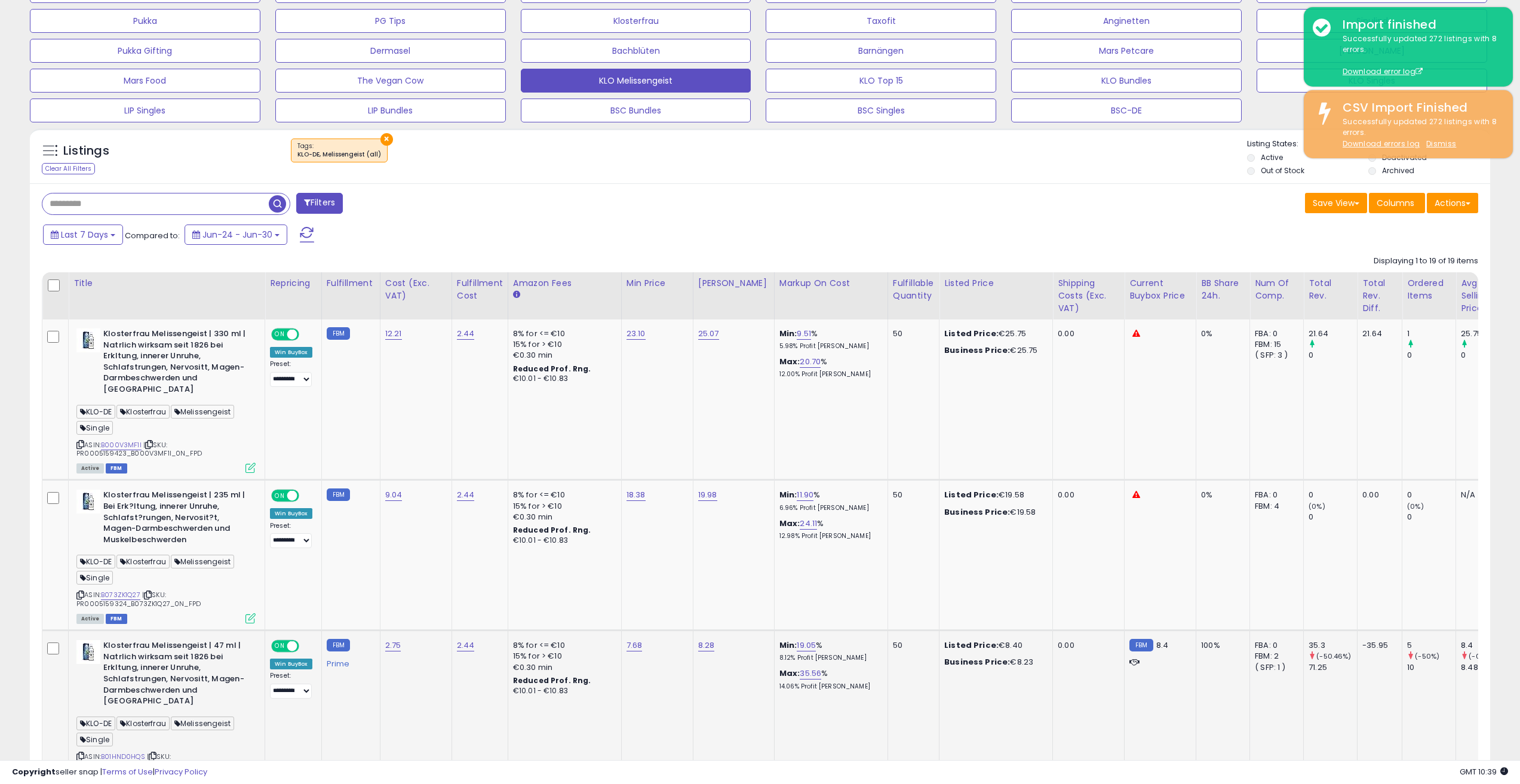 scroll, scrollTop: 456, scrollLeft: 0, axis: vertical 